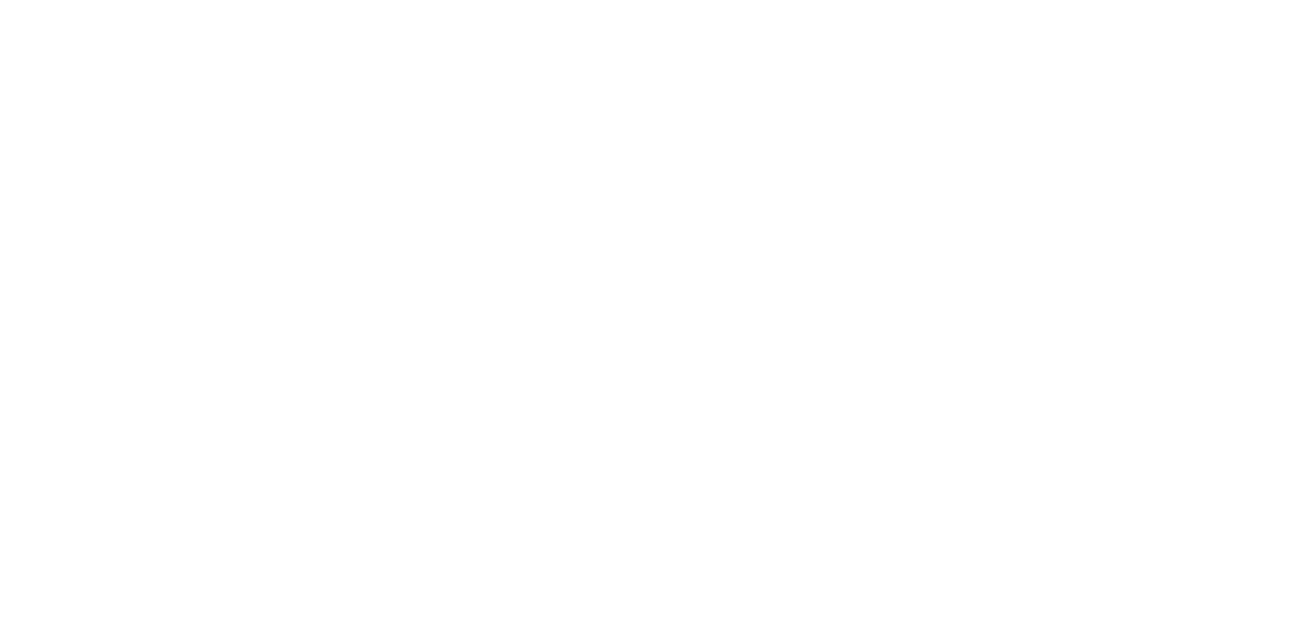 scroll, scrollTop: 0, scrollLeft: 0, axis: both 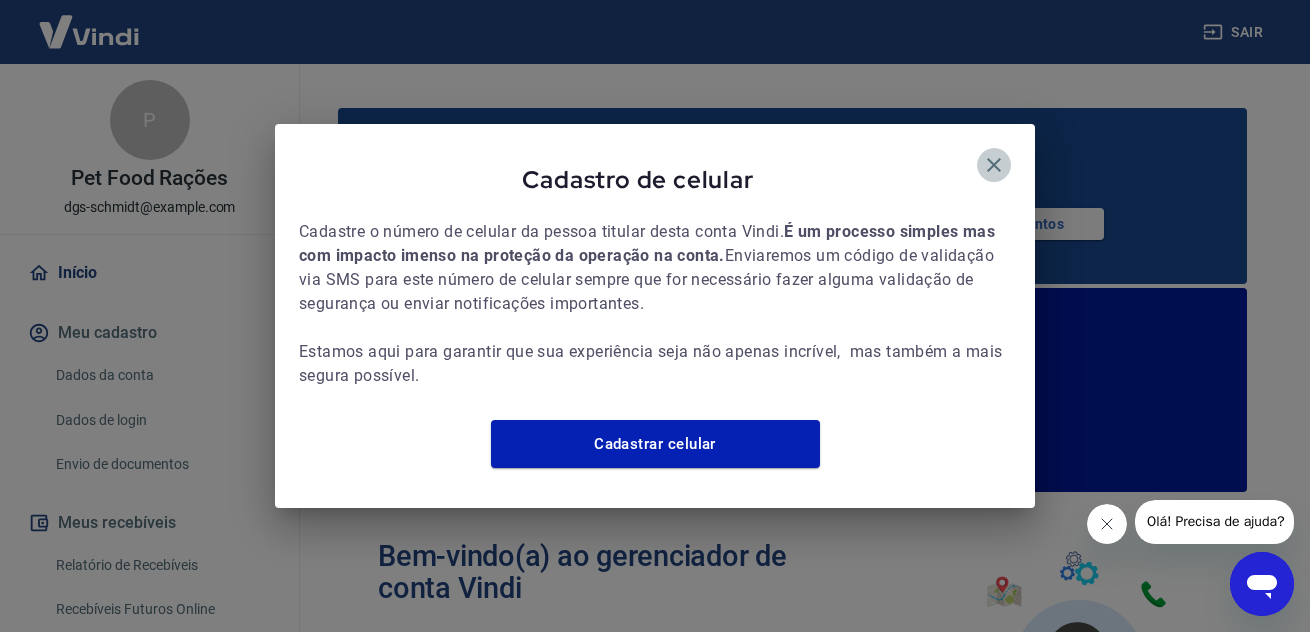 click 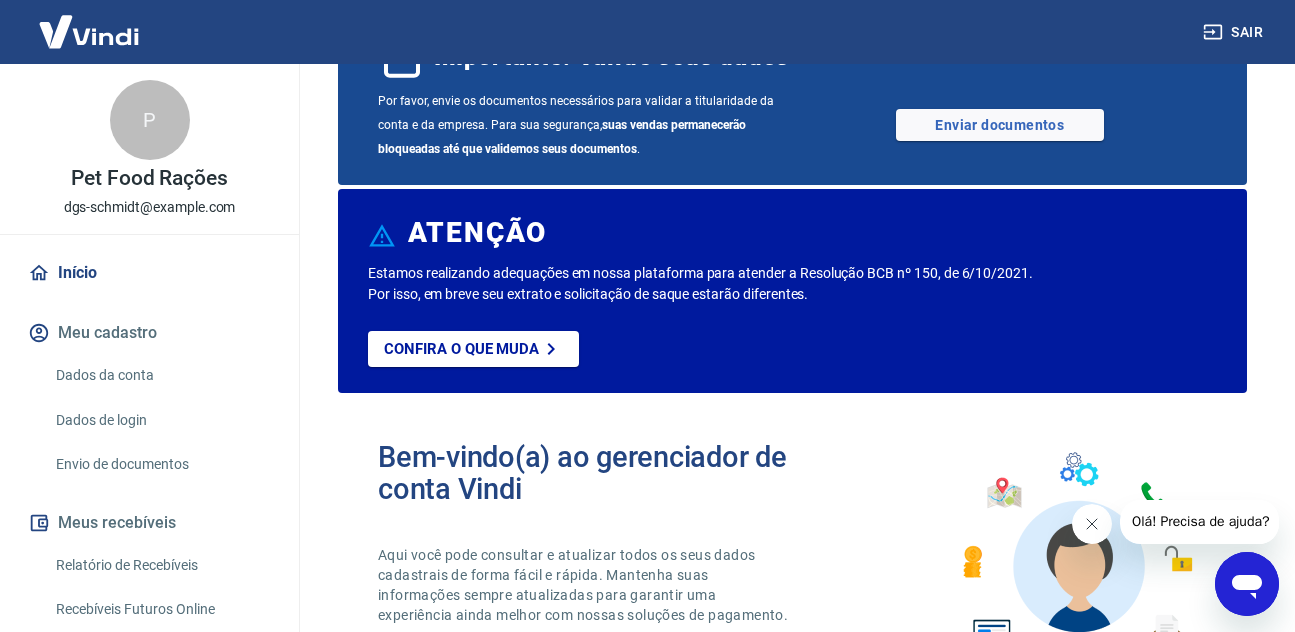 scroll, scrollTop: 100, scrollLeft: 0, axis: vertical 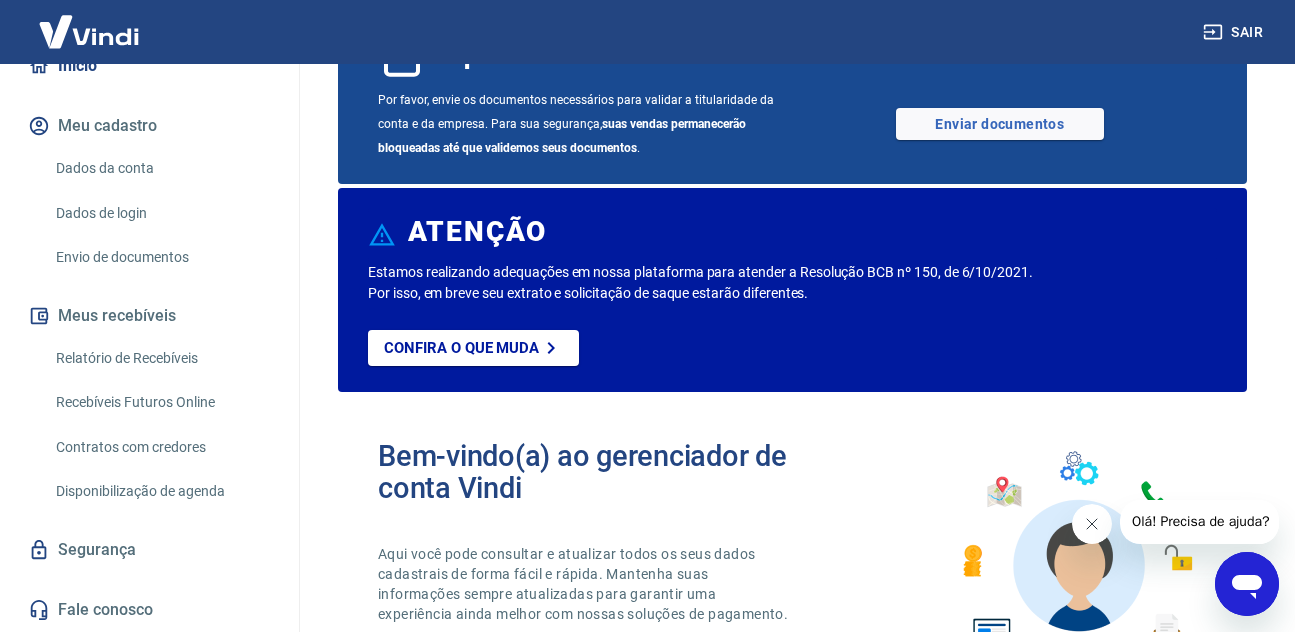 click on "Dados da conta" at bounding box center [161, 168] 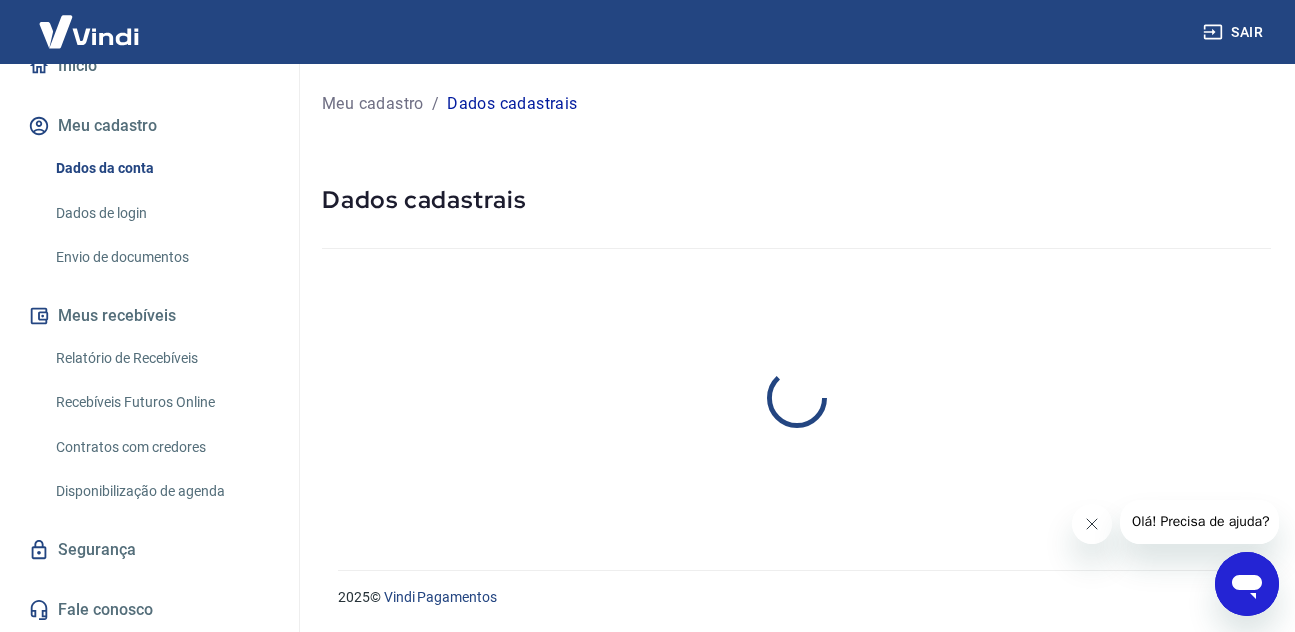 scroll, scrollTop: 0, scrollLeft: 0, axis: both 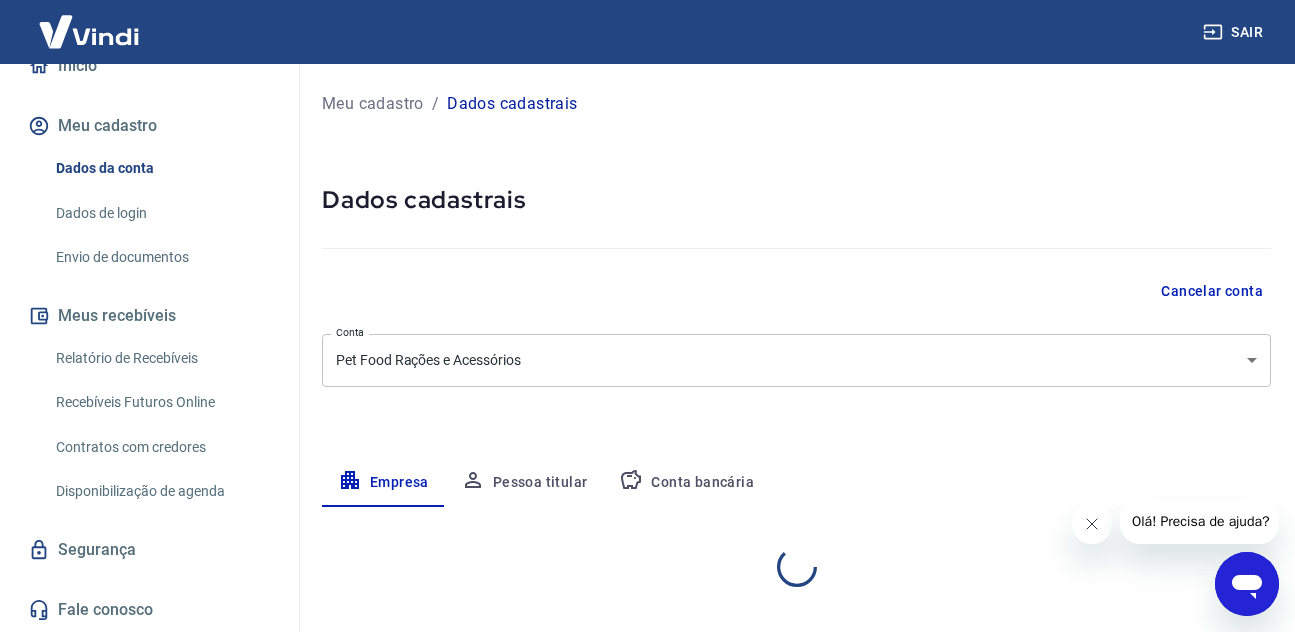 select on "SP" 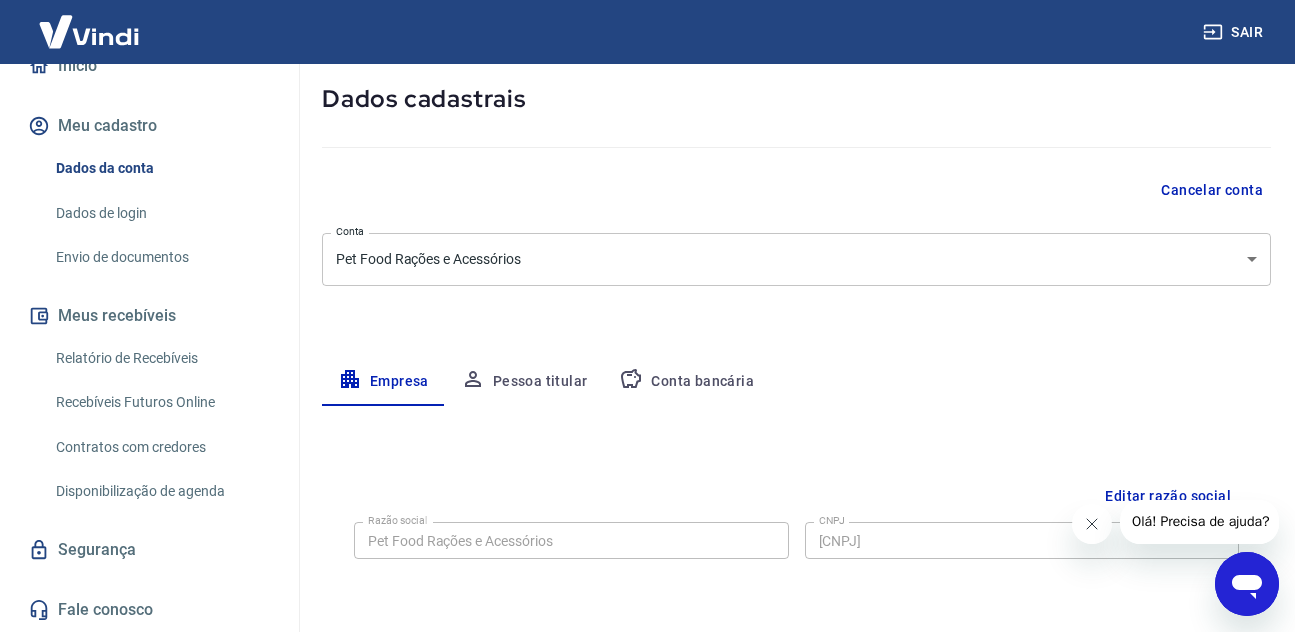 scroll, scrollTop: 100, scrollLeft: 0, axis: vertical 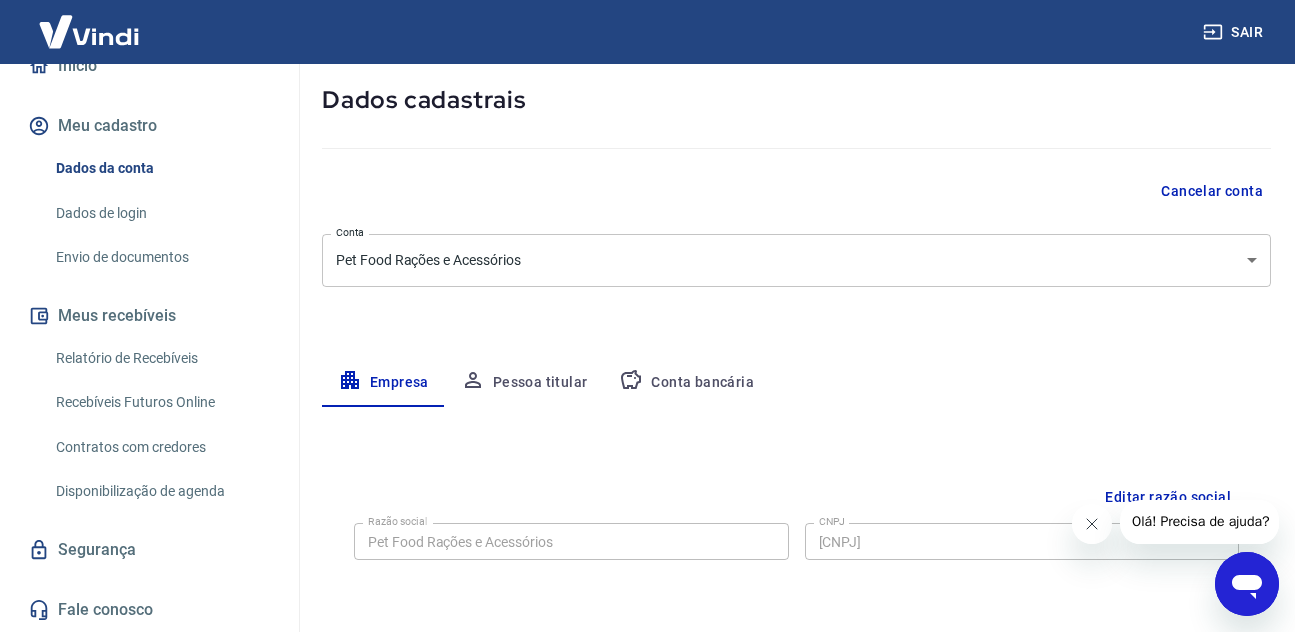 click on "Sair P Pet Food Rações dgs-schmidt@hotmail.com Início Meu cadastro Dados da conta Dados de login Envio de documentos Meus recebíveis Relatório de Recebíveis Recebíveis Futuros Online Contratos com credores Disponibilização de agenda Segurança Fale conosco Meu cadastro / Dados cadastrais Dados cadastrais Cancelar conta Conta Pet Food Rações e Acessórios [object Object] Conta Empresa Pessoa titular Conta bancária Editar razão social Razão social Pet Food Rações e Acessórios Razão social CNPJ 54.056.574/0001-00 CNPJ Endereço da empresa Editar endereço CEP 17510-418 CEP Rua Rua Dermânio da Silva Lima Rua Número 535 Número Complemento Complemento Bairro Palmital Bairro Cidade Marília Cidade Estado Acre Alagoas Amapá Amazonas Bahia Ceará Distrito Federal Espírito Santo Goiás Maranhão Mato Grosso Mato Grosso do Sul Minas Gerais Pará Paraíba Paraná Pernambuco Piauí Rio de Janeiro Rio Grande do Norte Rio Grande do Sul Rondônia Roraima Santa Catarina São Paulo Sergipe Tocantins" at bounding box center [647, 216] 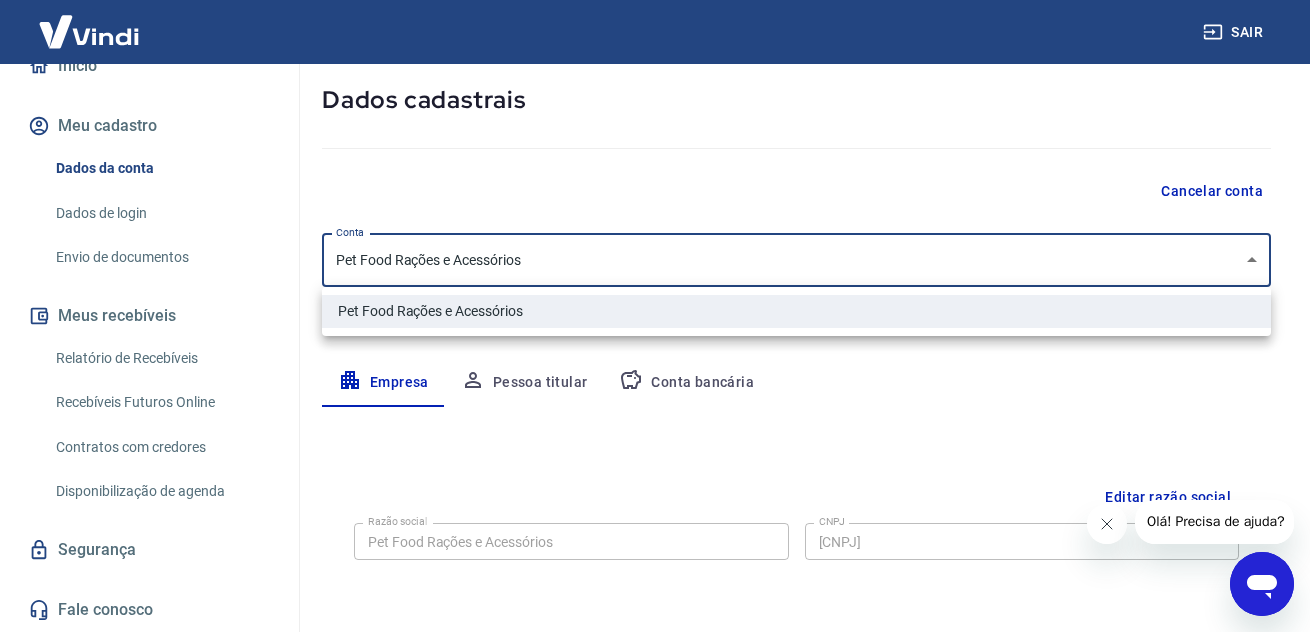 click at bounding box center [655, 316] 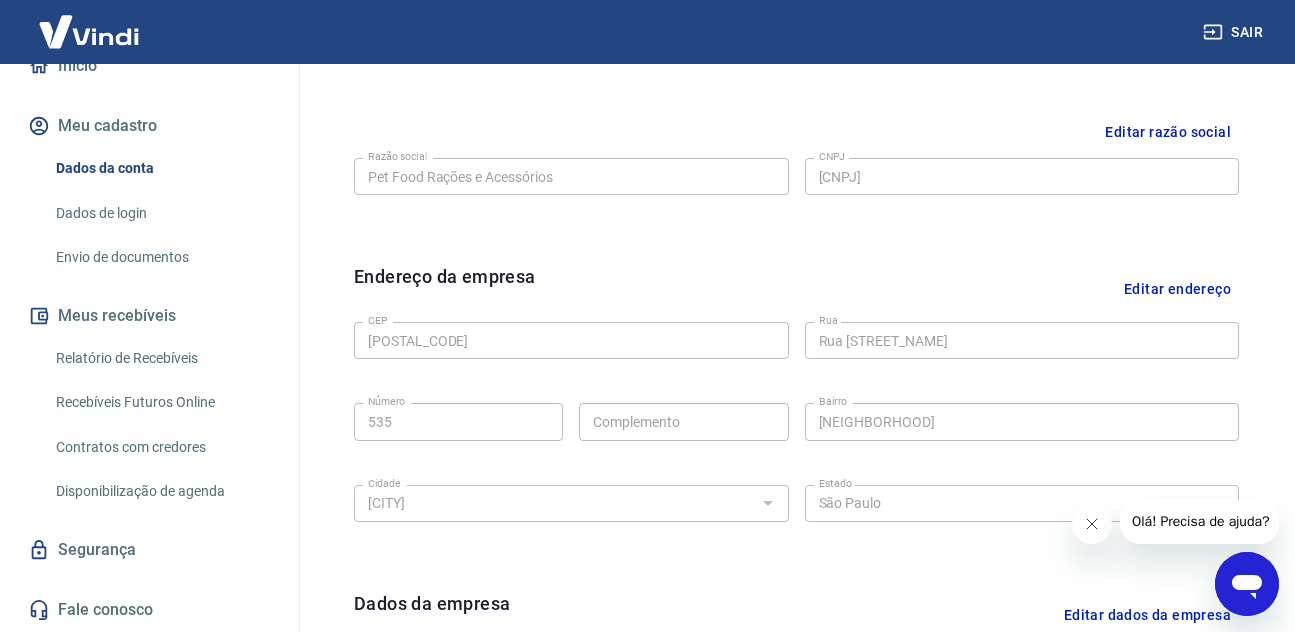scroll, scrollTop: 410, scrollLeft: 0, axis: vertical 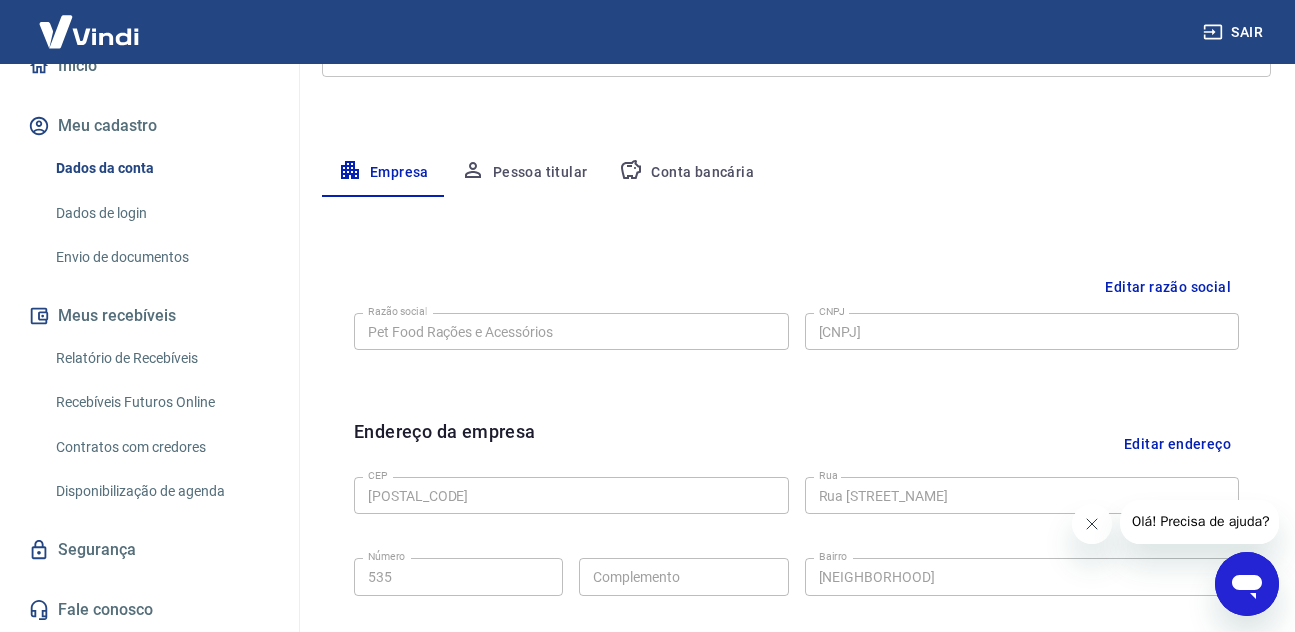 click on "Pessoa titular" at bounding box center [524, 173] 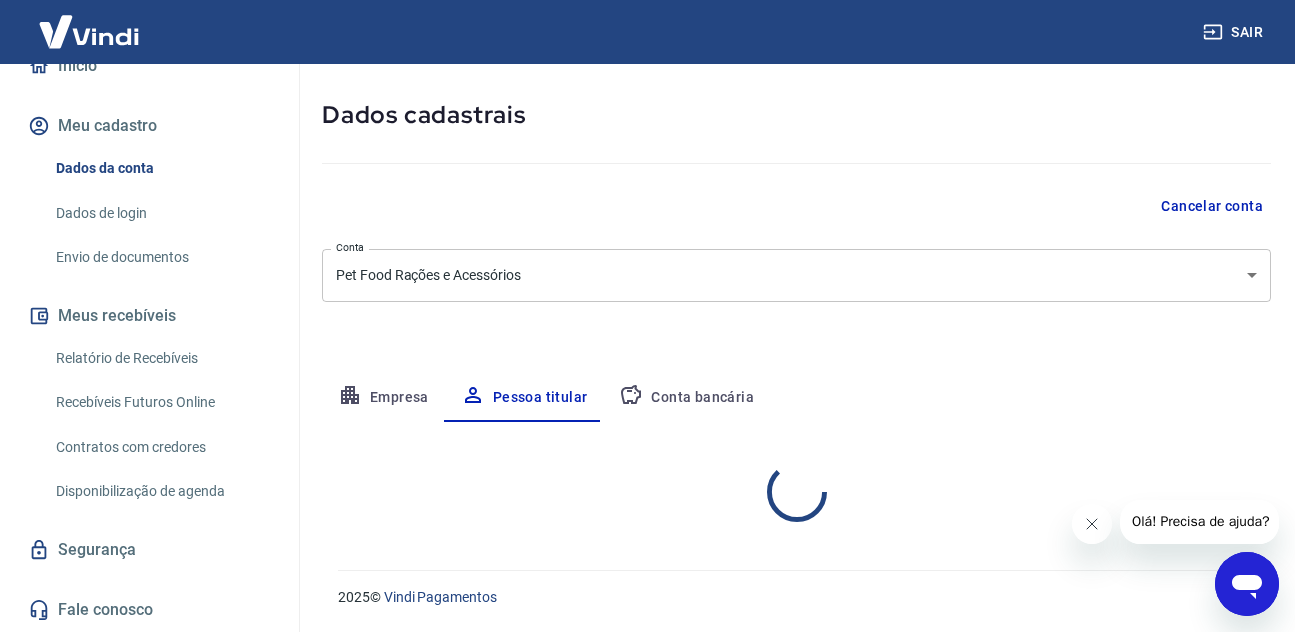 scroll, scrollTop: 168, scrollLeft: 0, axis: vertical 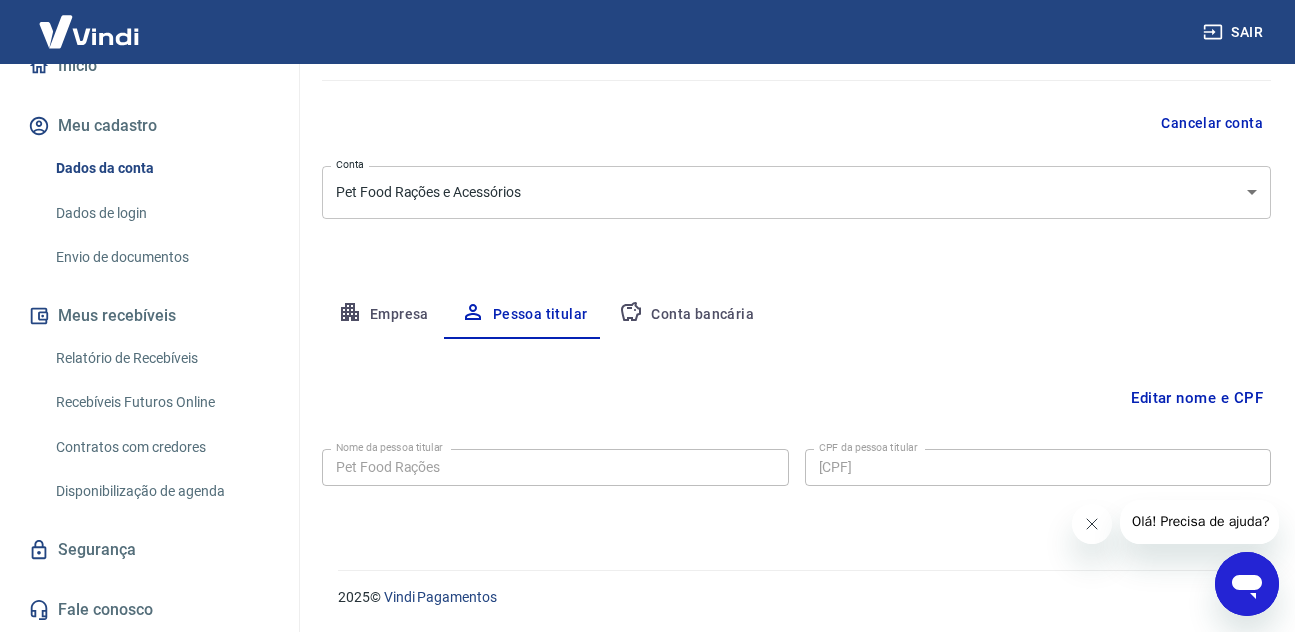 click on "Conta bancária" at bounding box center [686, 315] 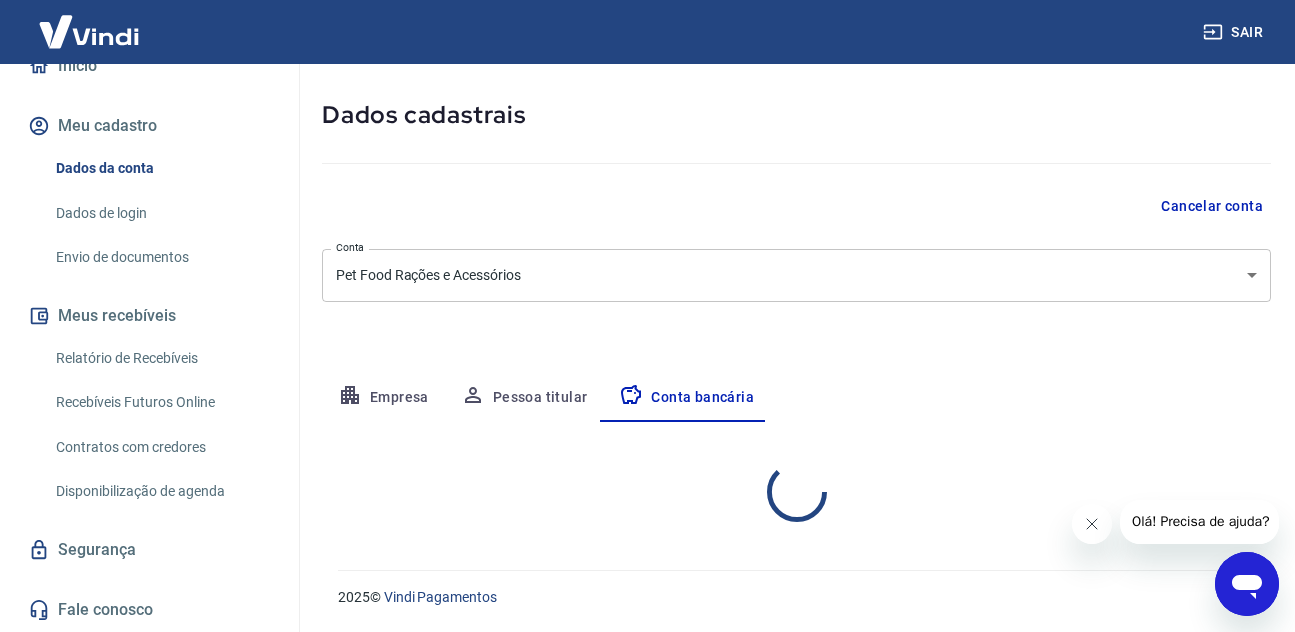 select on "1" 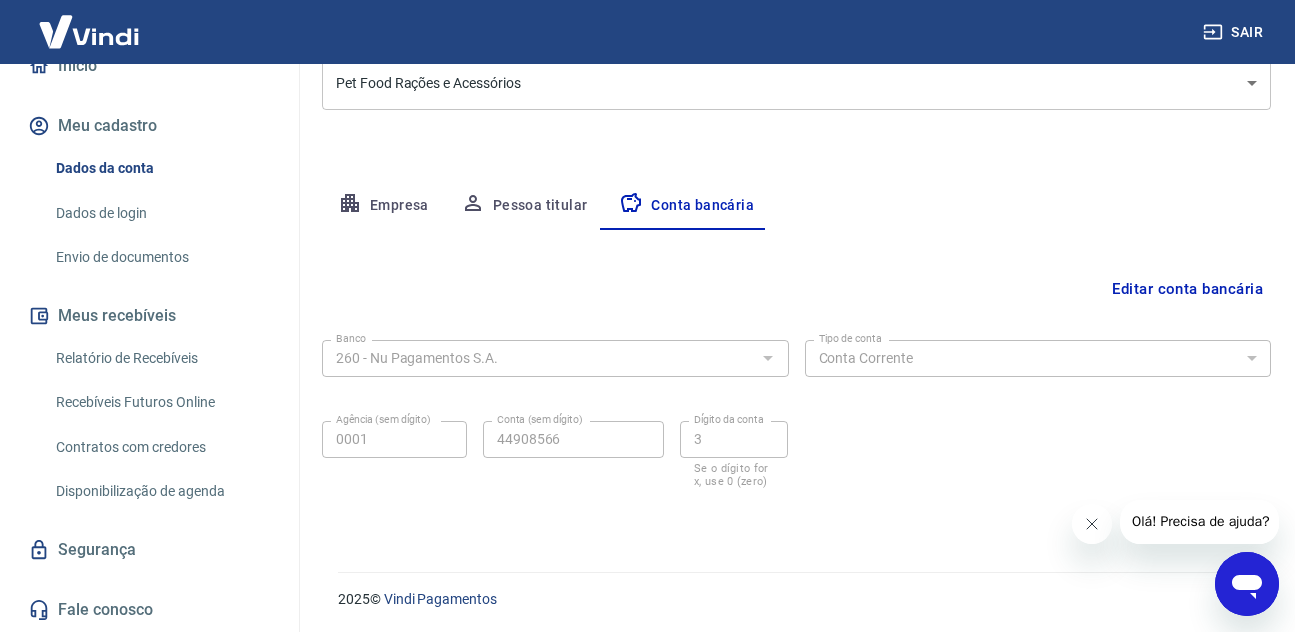 scroll, scrollTop: 279, scrollLeft: 0, axis: vertical 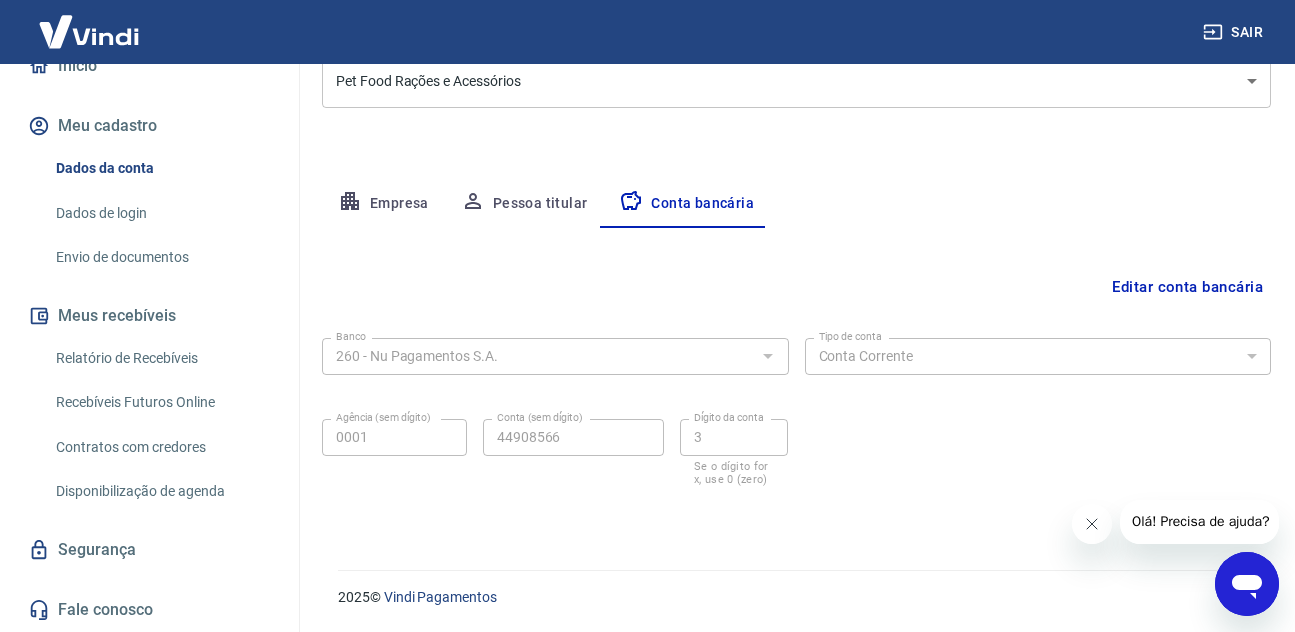 click on "Envio de documentos" at bounding box center (161, 257) 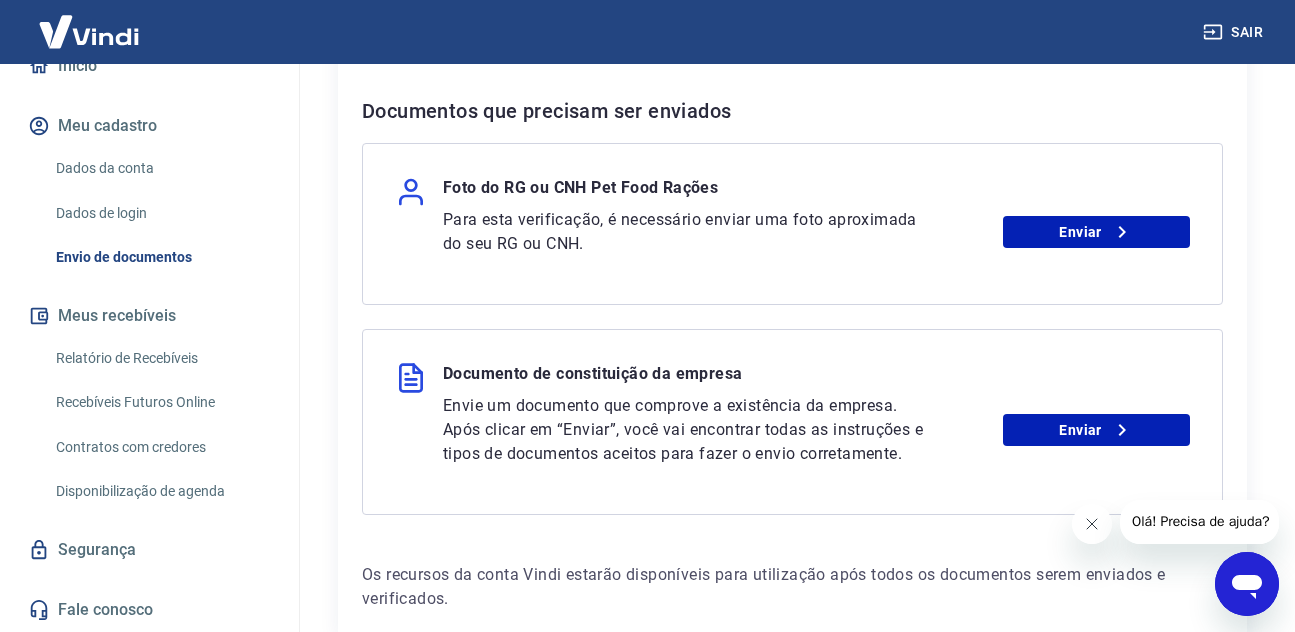 scroll, scrollTop: 800, scrollLeft: 0, axis: vertical 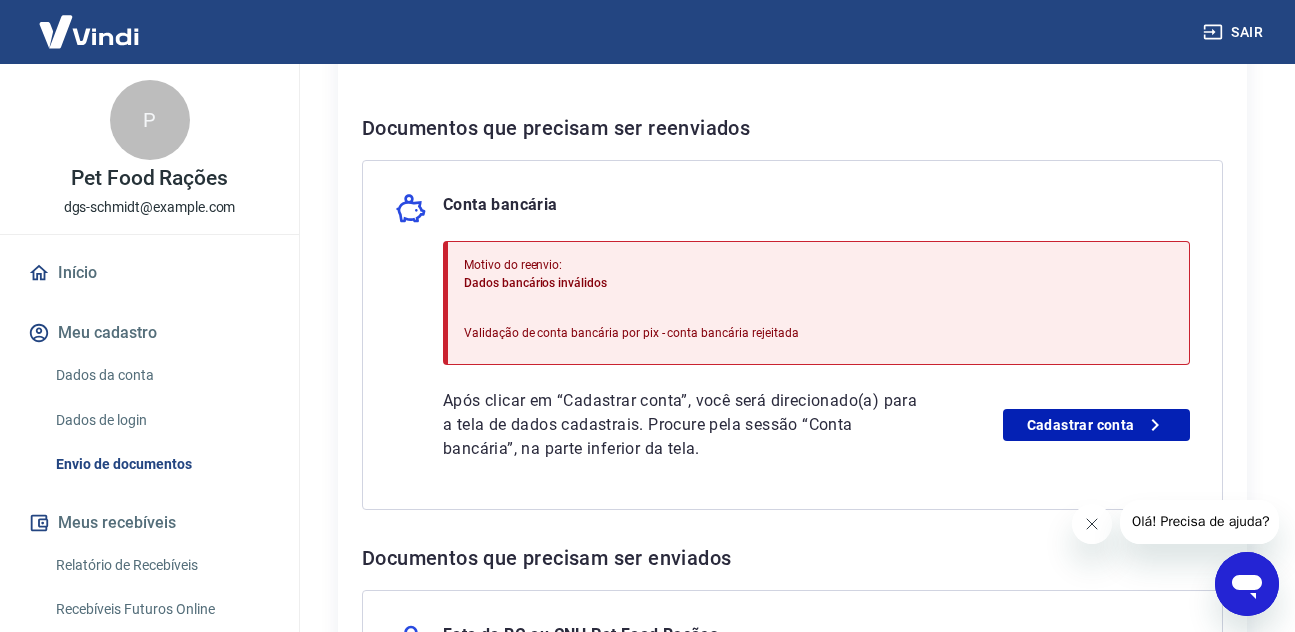 click on "Início" at bounding box center (149, 273) 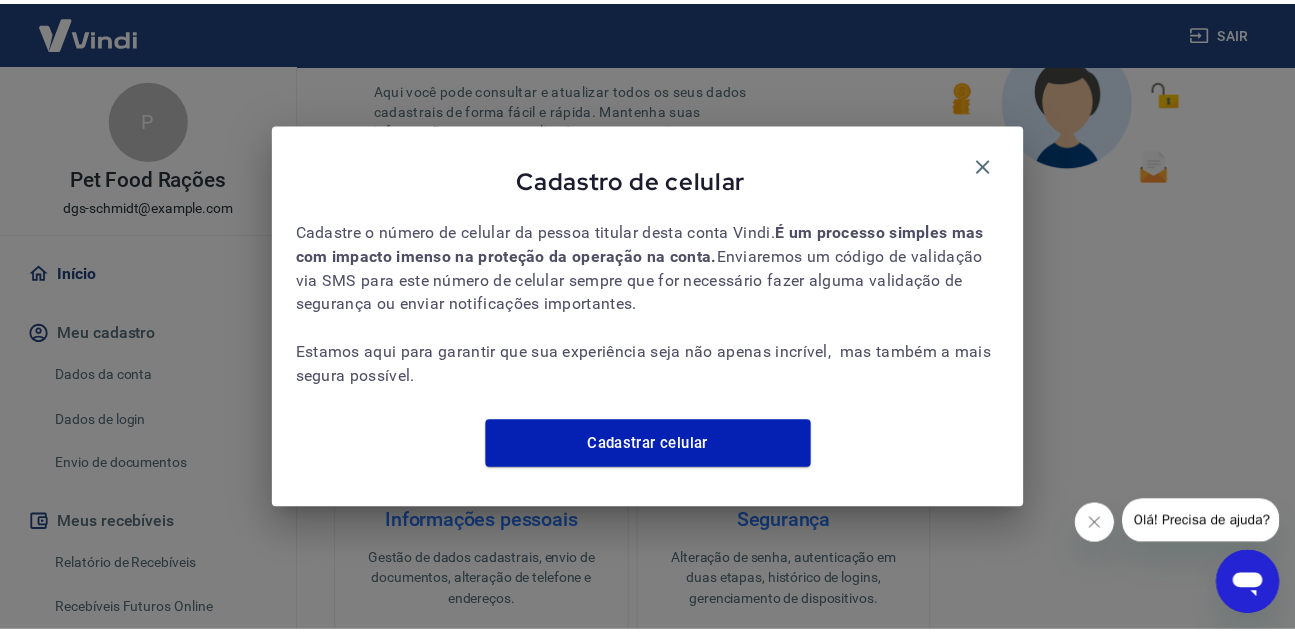 scroll, scrollTop: 580, scrollLeft: 0, axis: vertical 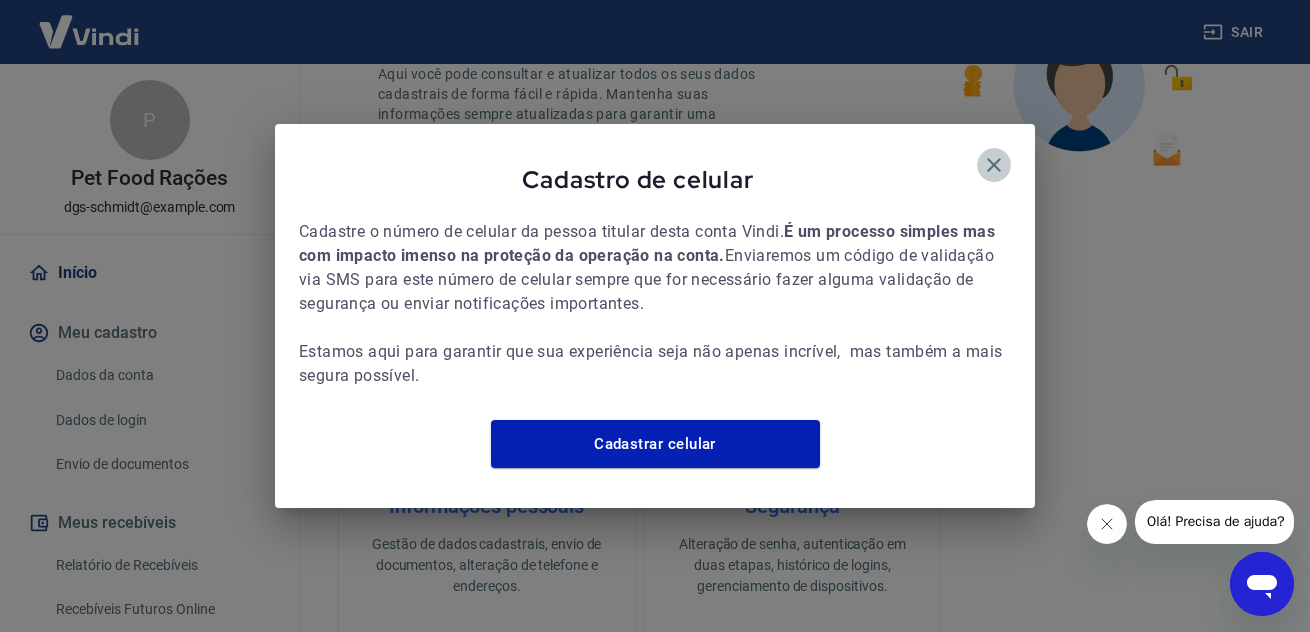 click 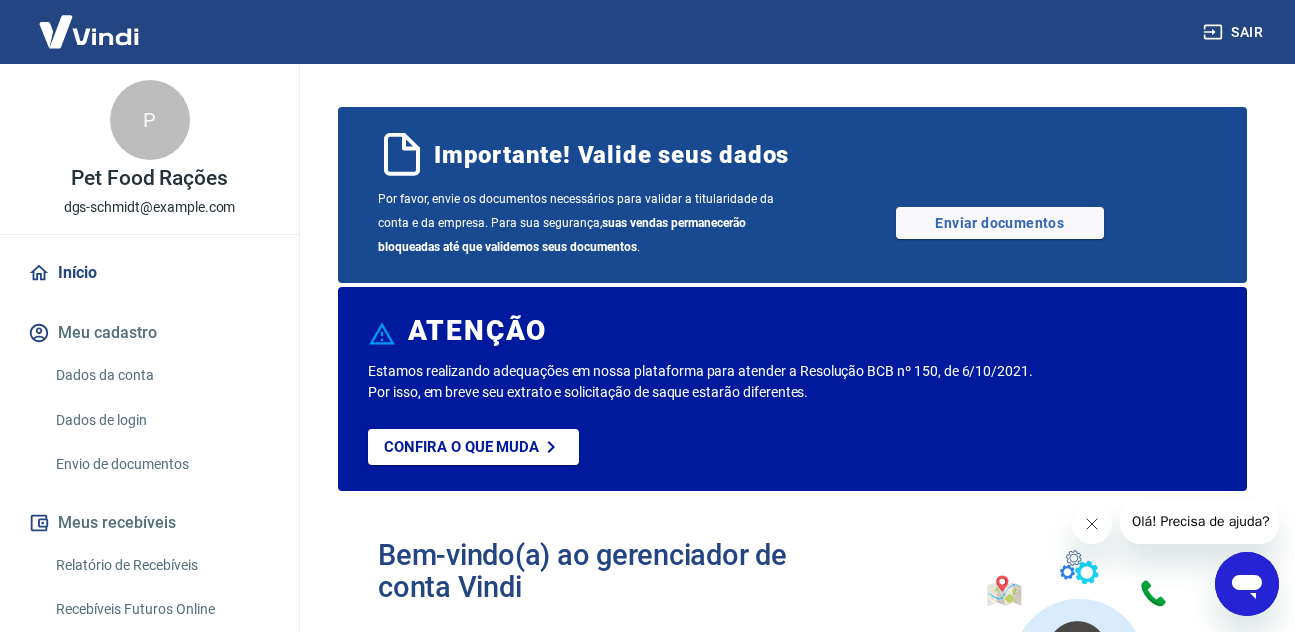 scroll, scrollTop: 0, scrollLeft: 0, axis: both 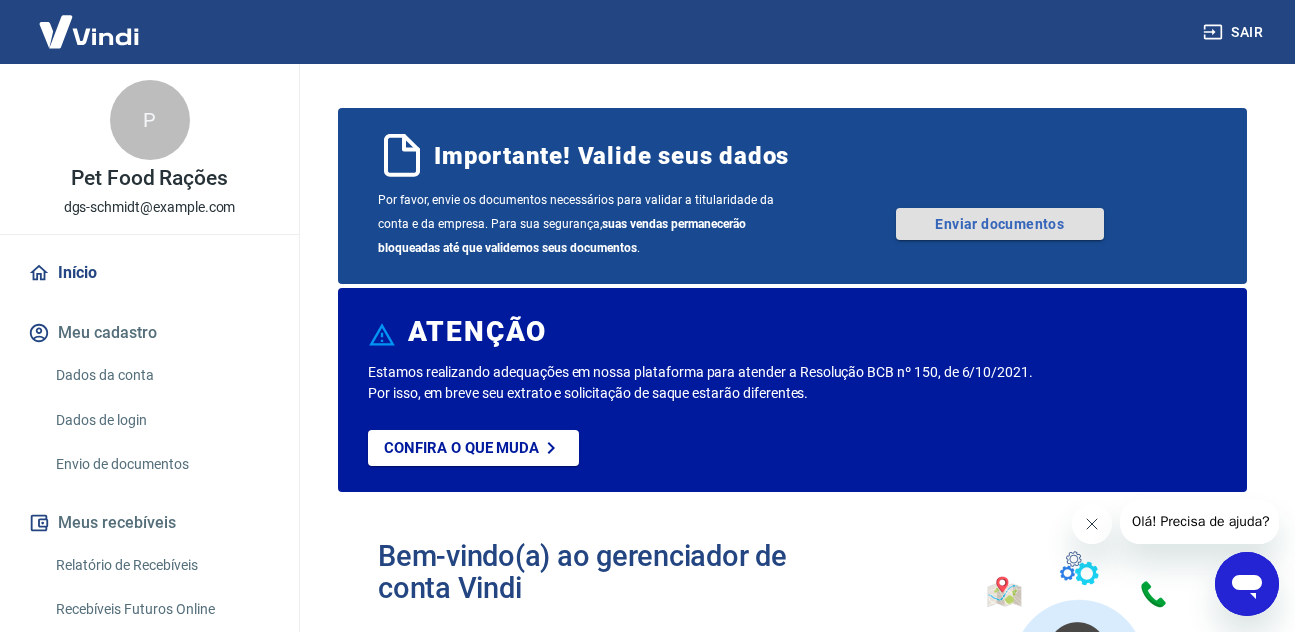 click on "Enviar documentos" at bounding box center [1000, 224] 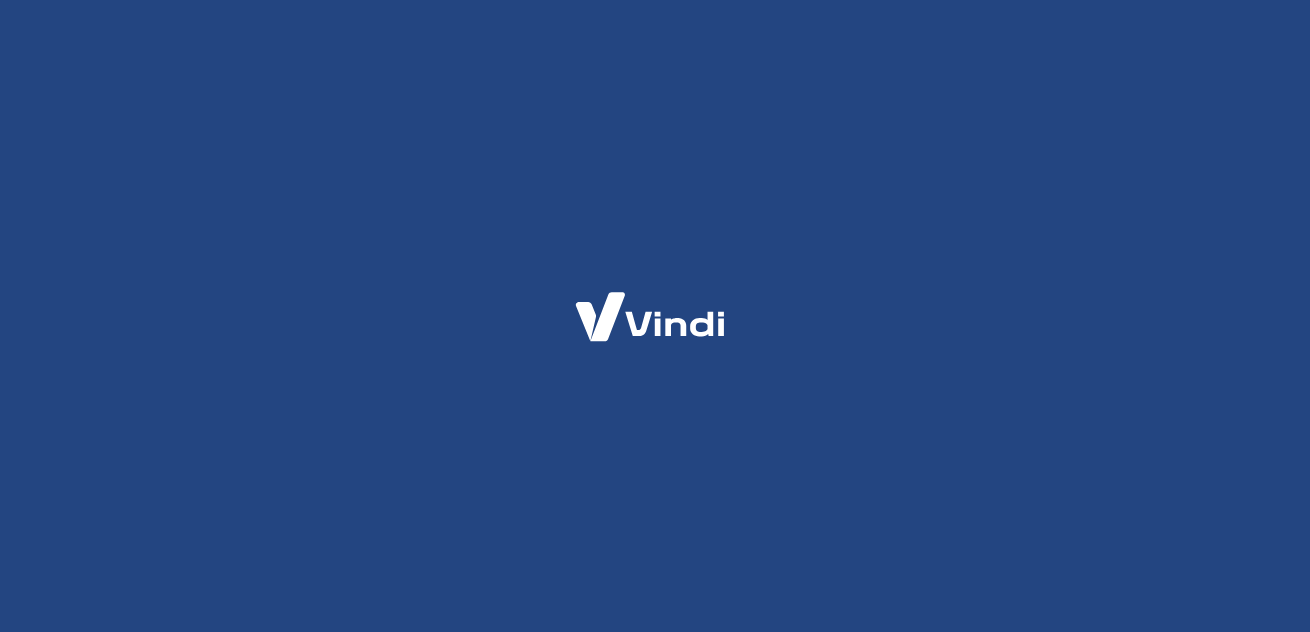 scroll, scrollTop: 0, scrollLeft: 0, axis: both 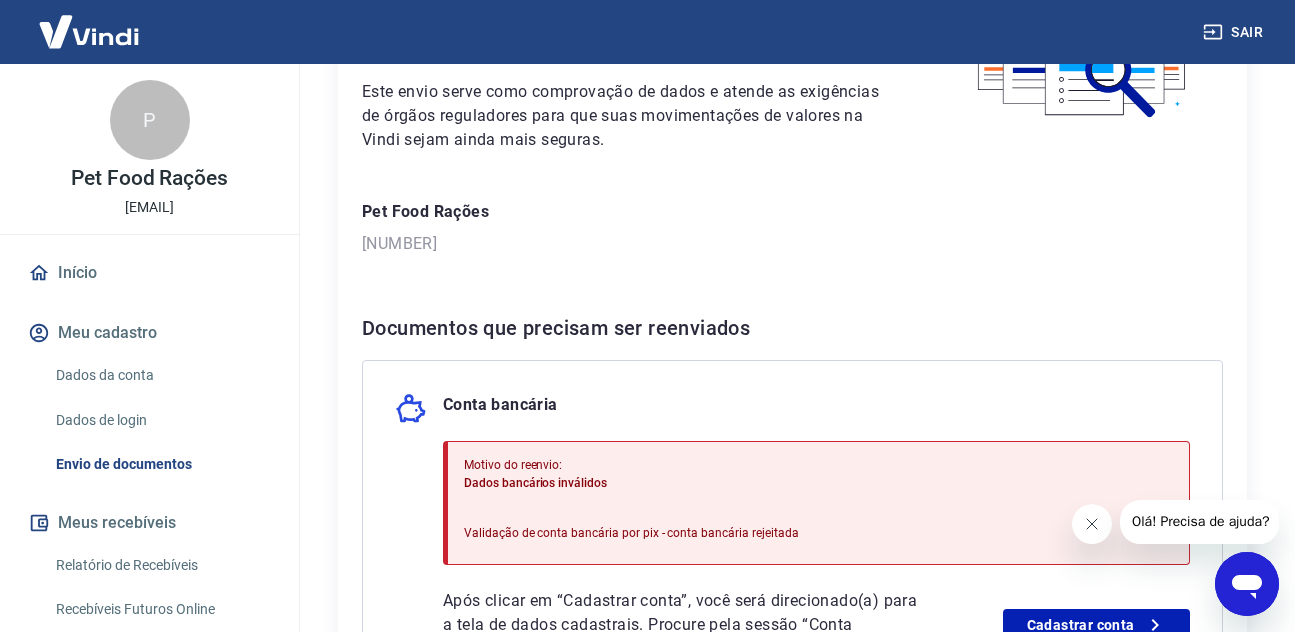 drag, startPoint x: 407, startPoint y: 242, endPoint x: 556, endPoint y: 253, distance: 149.40549 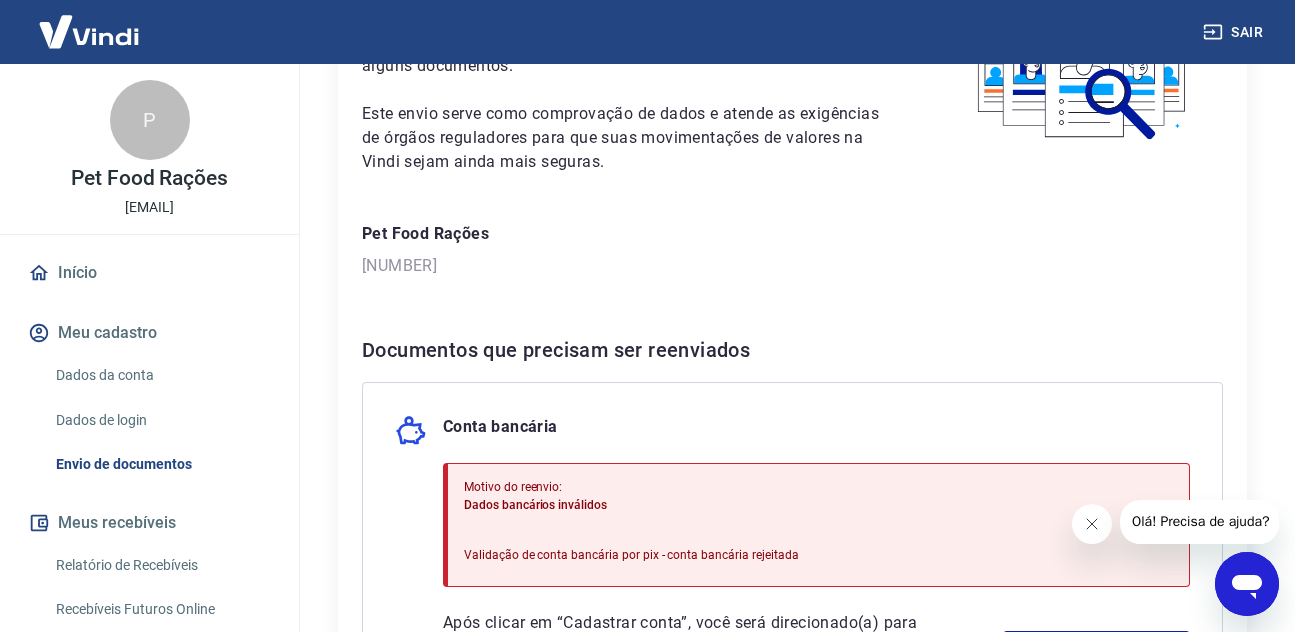 scroll, scrollTop: 200, scrollLeft: 0, axis: vertical 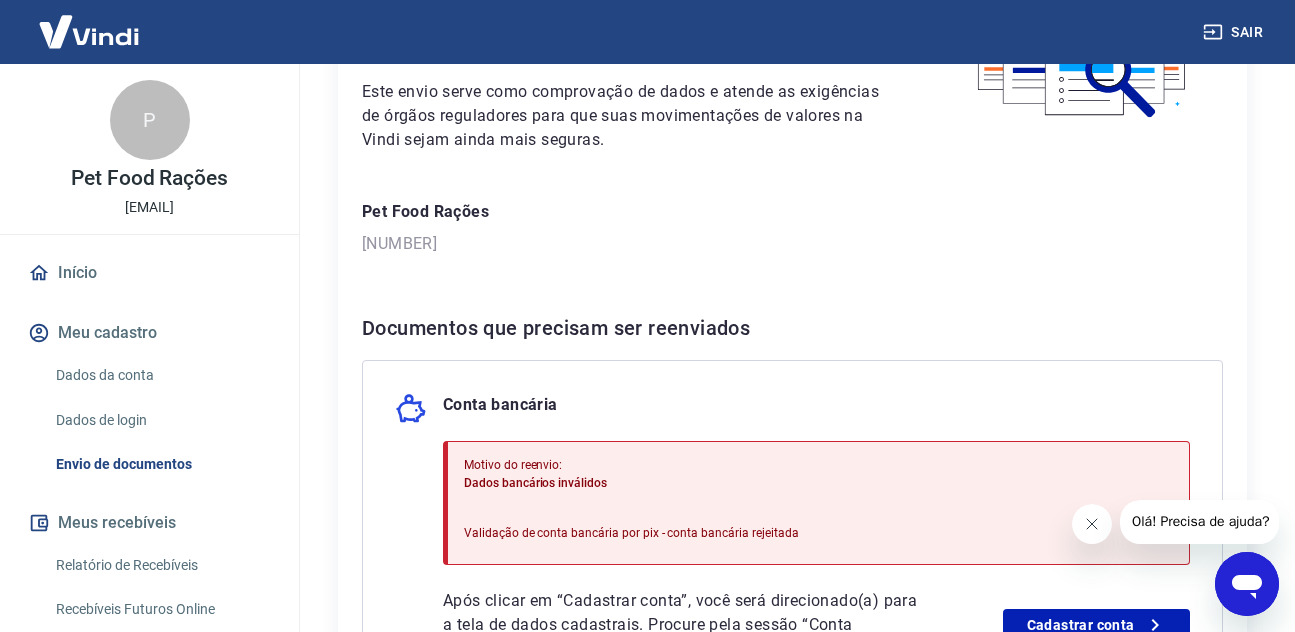 click on "Meu cadastro" at bounding box center [149, 333] 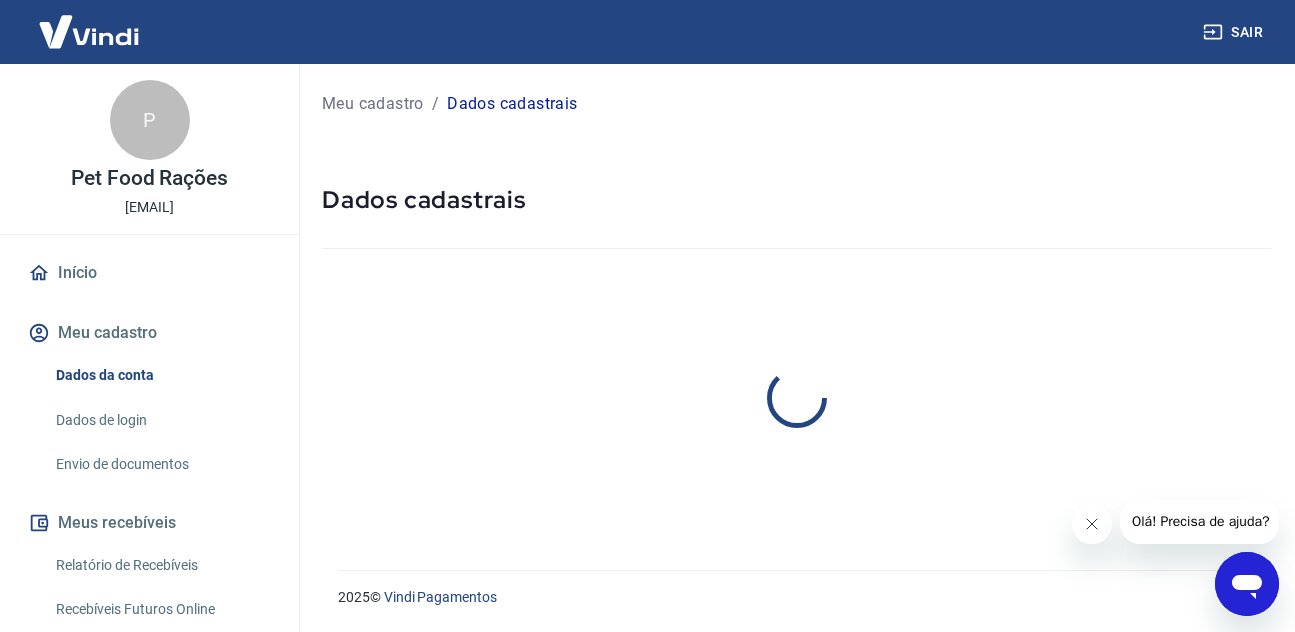 scroll, scrollTop: 0, scrollLeft: 0, axis: both 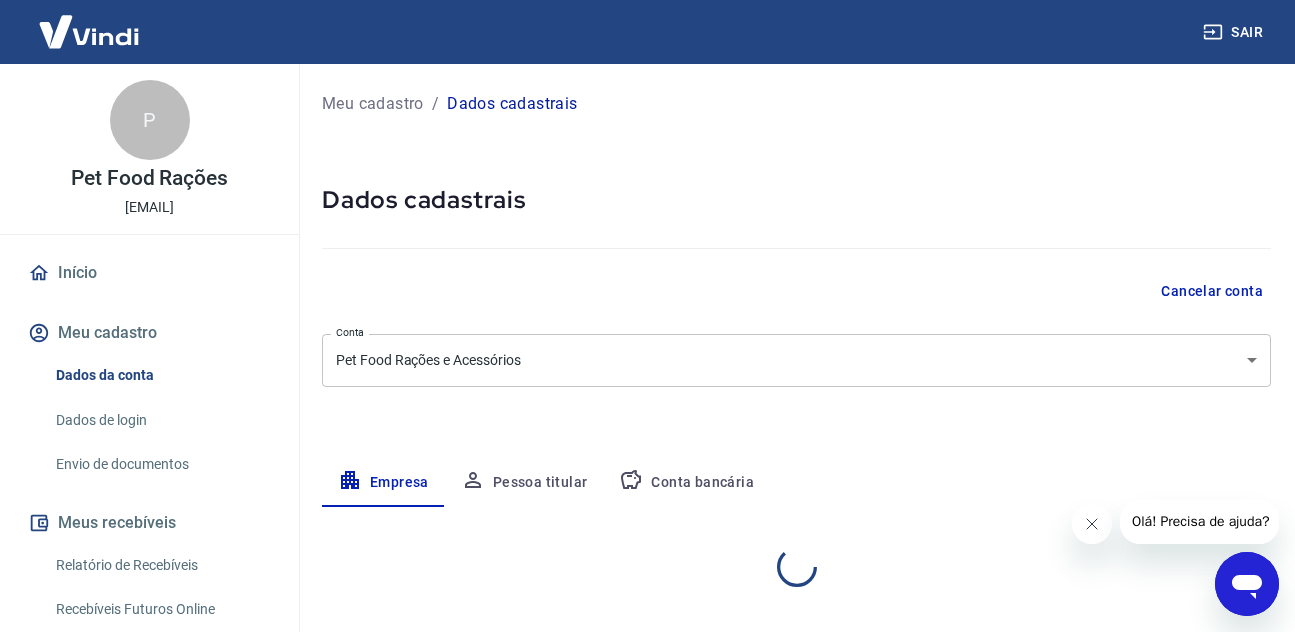 select on "SP" 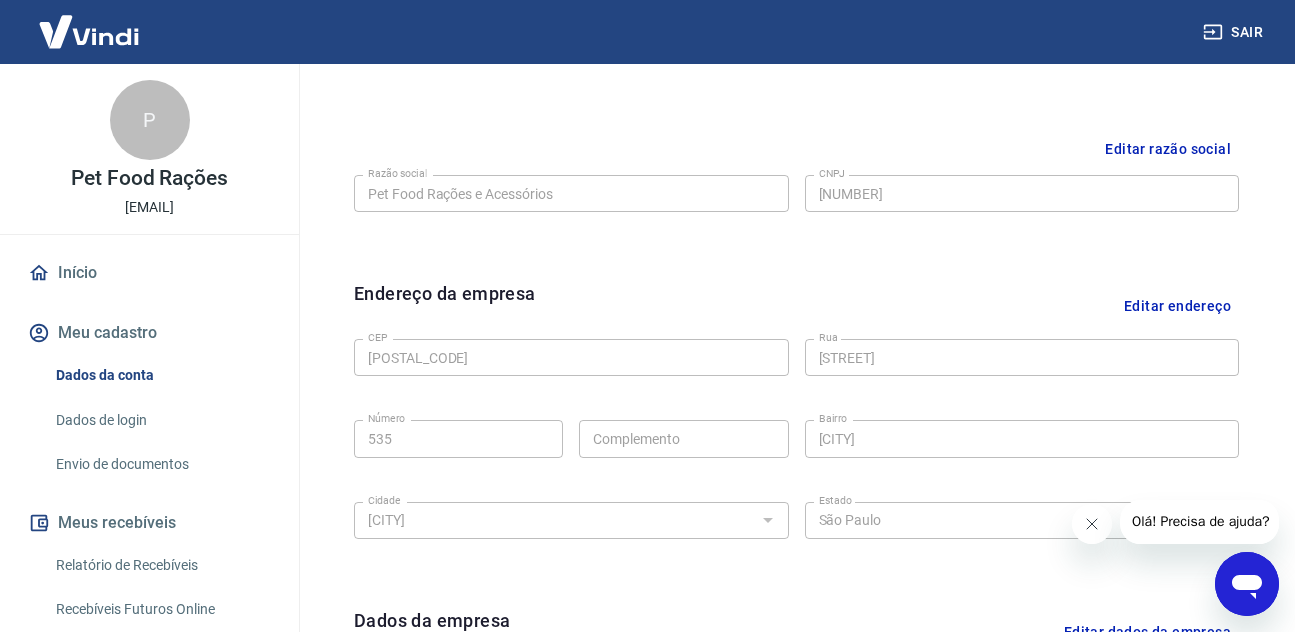 scroll, scrollTop: 400, scrollLeft: 0, axis: vertical 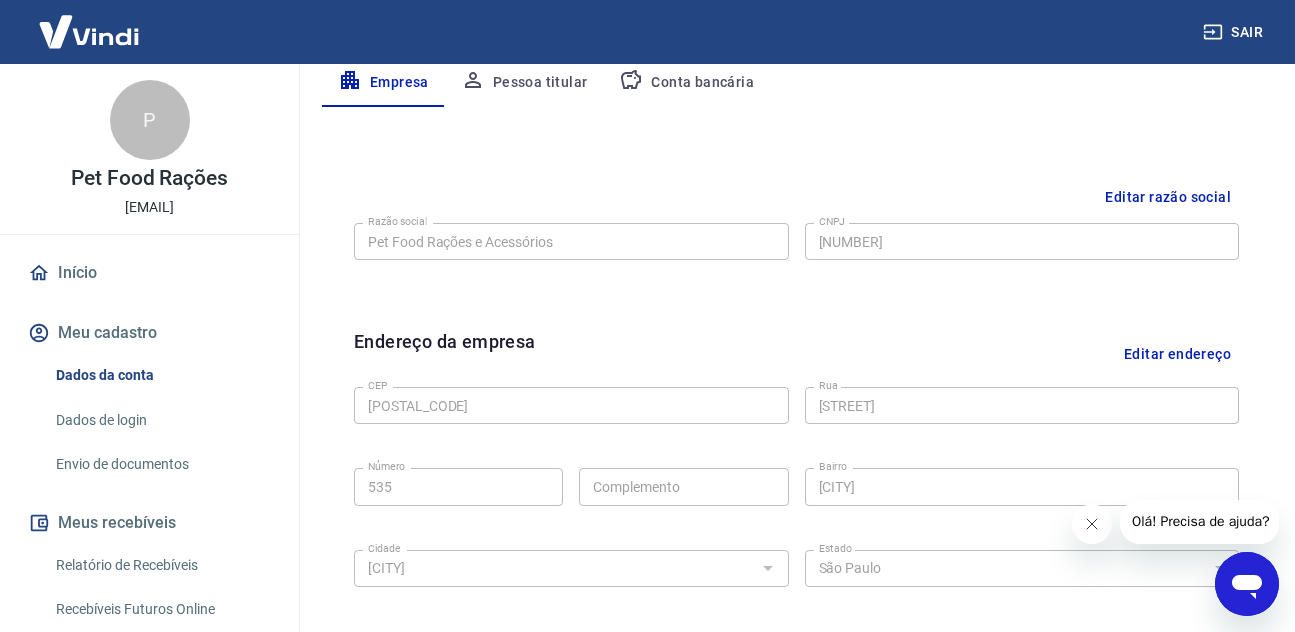 click on "Editar razão social" at bounding box center (1168, 197) 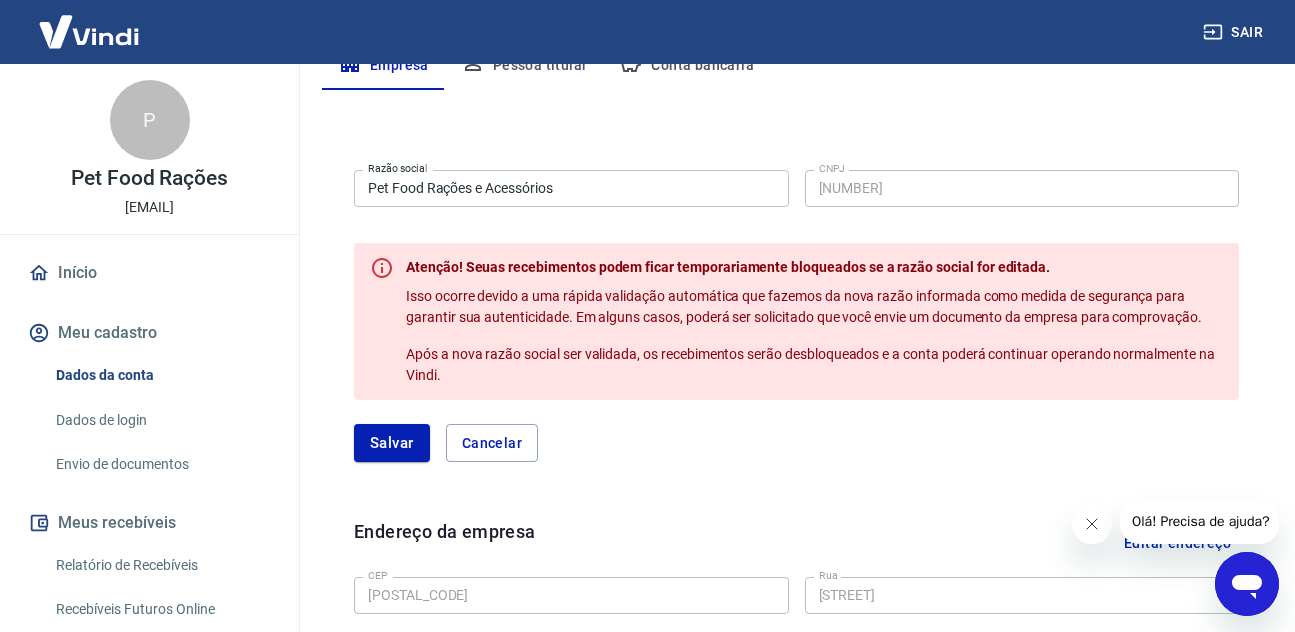 scroll, scrollTop: 400, scrollLeft: 0, axis: vertical 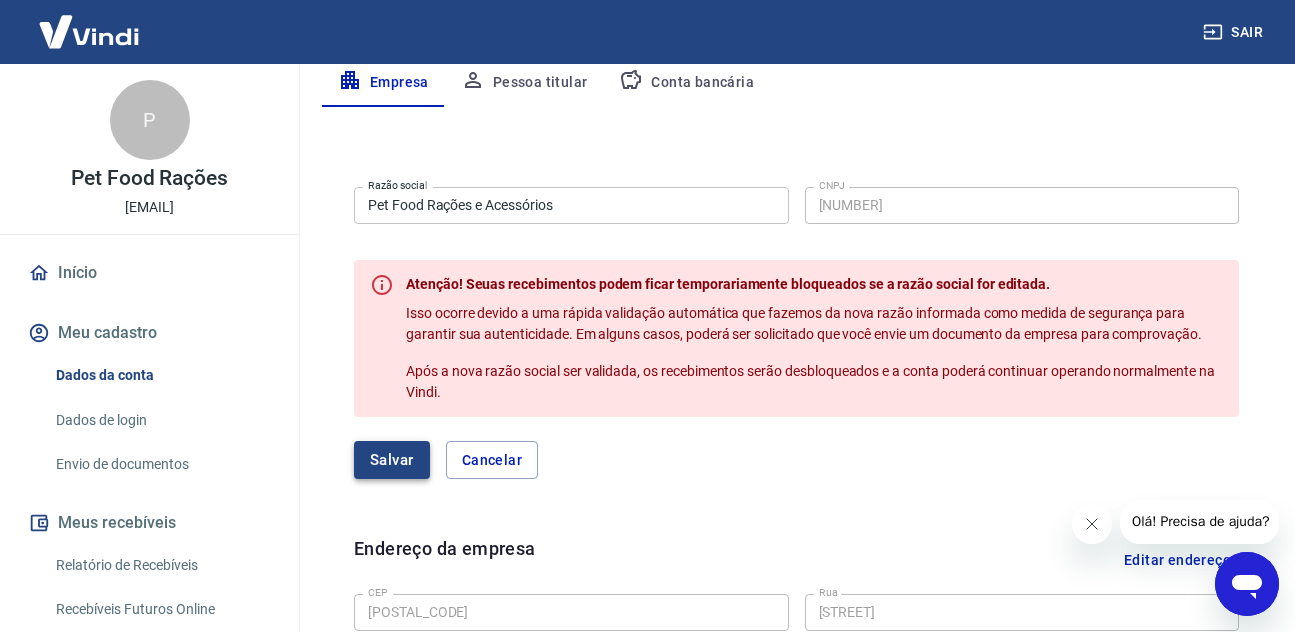 click on "Salvar" at bounding box center (392, 460) 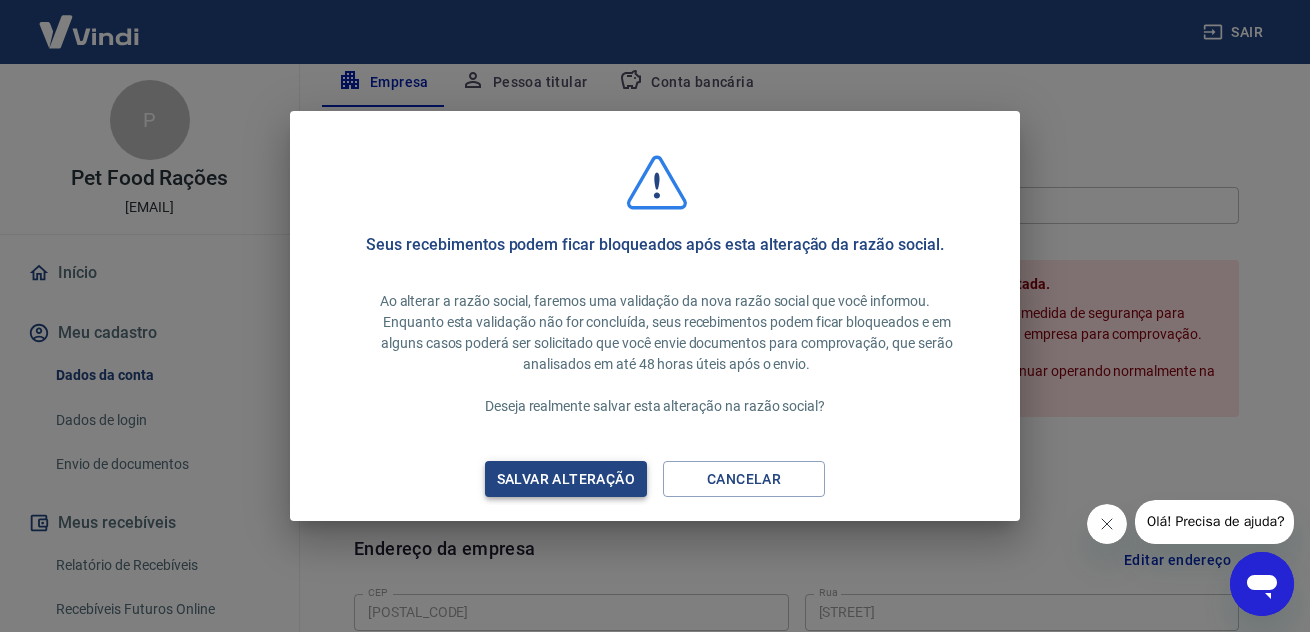 click on "Salvar alteração" at bounding box center (566, 479) 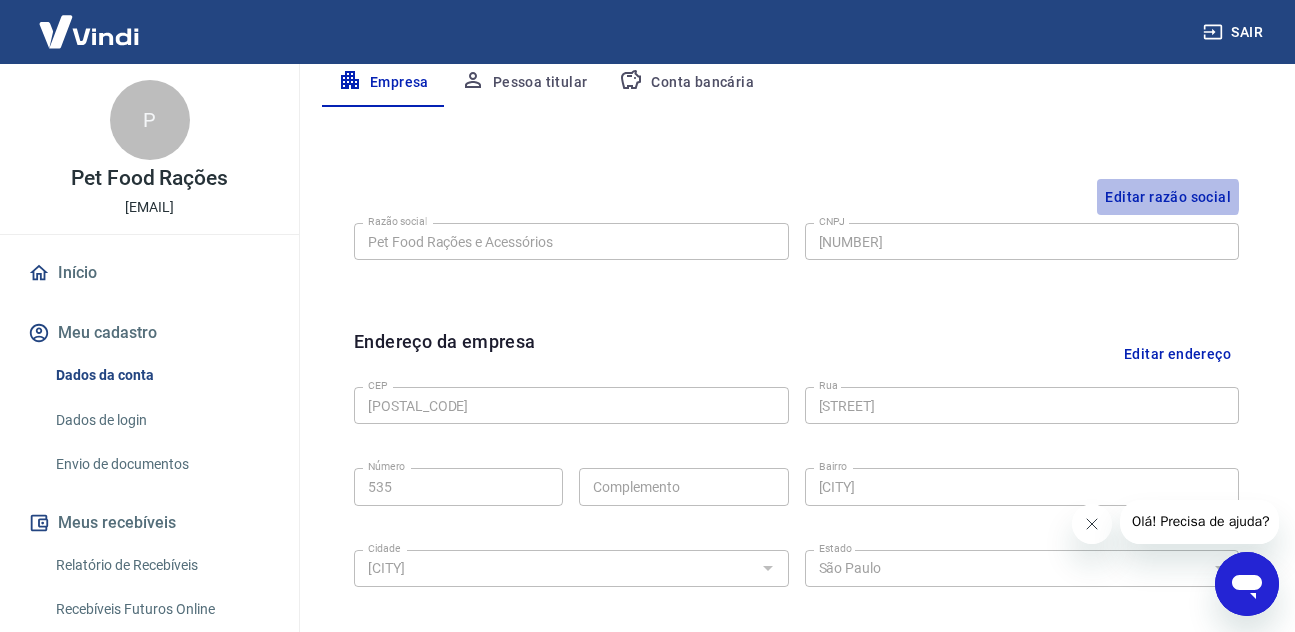 click on "Editar razão social" at bounding box center [1168, 197] 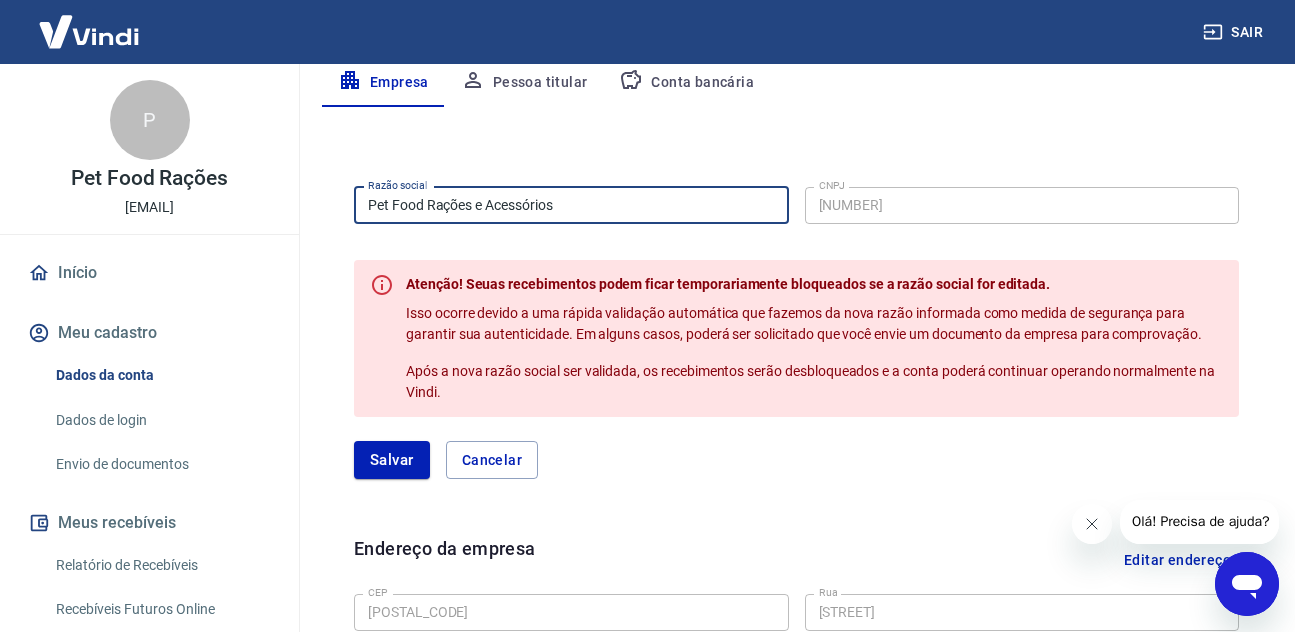 drag, startPoint x: 623, startPoint y: 217, endPoint x: 339, endPoint y: 184, distance: 285.91083 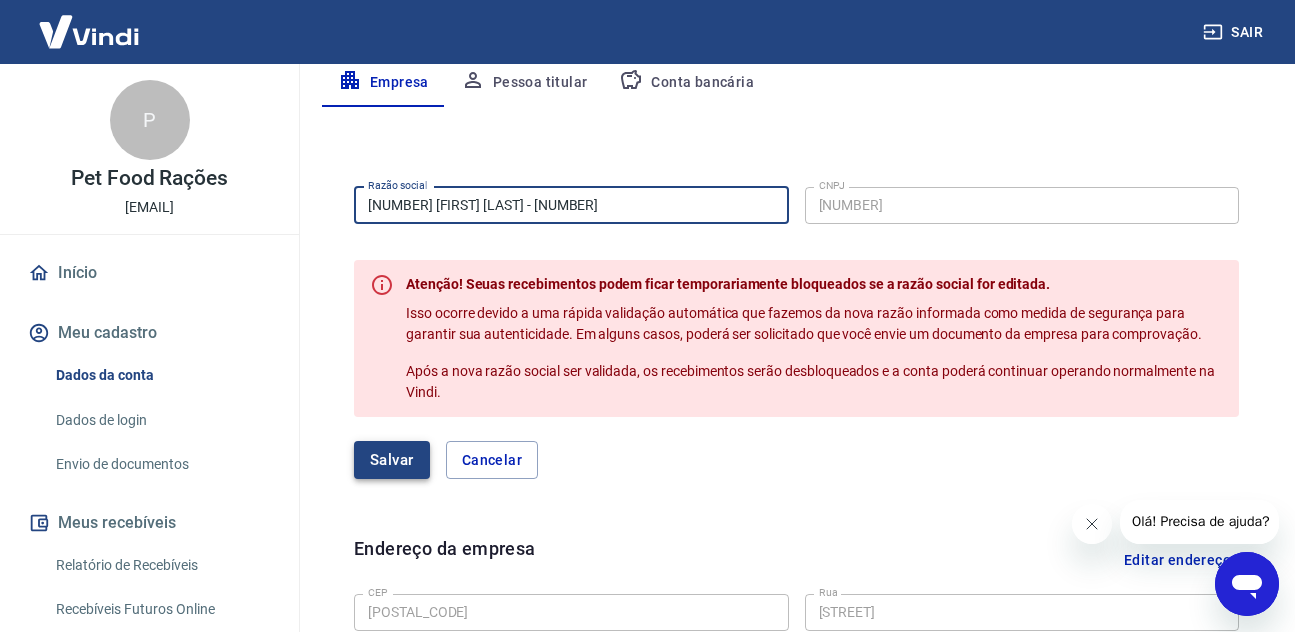 type on "54.056.574 Claudia Carolina Marques - 54056574000100" 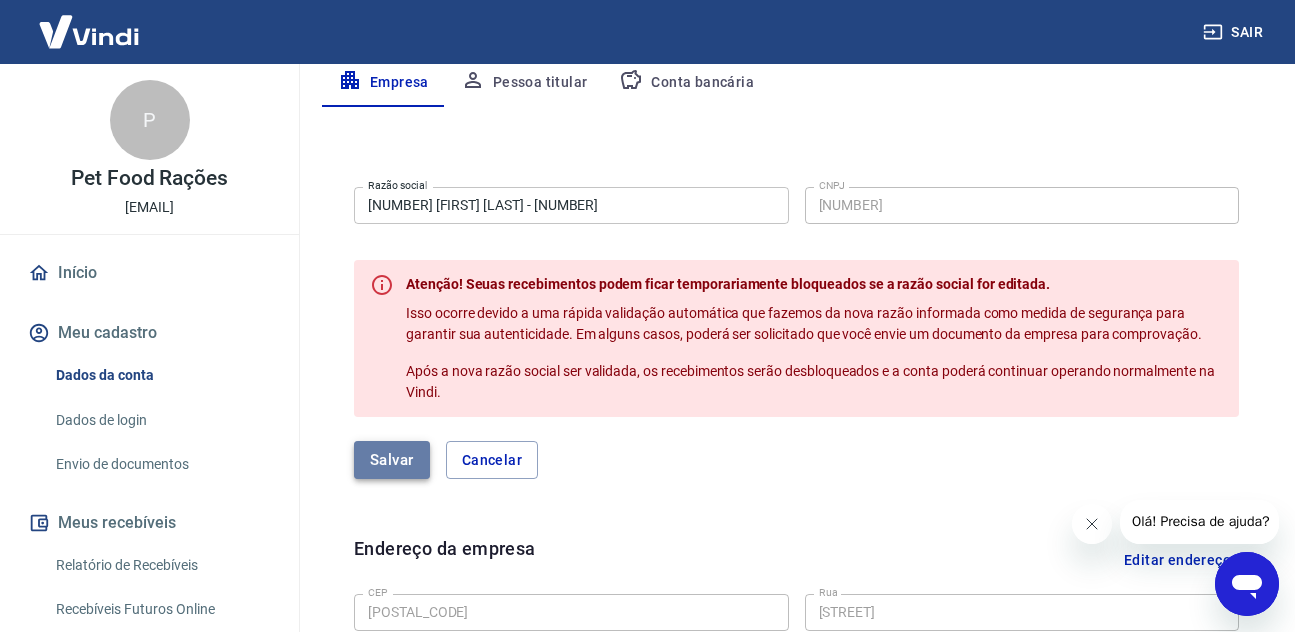 click on "Salvar" at bounding box center (392, 460) 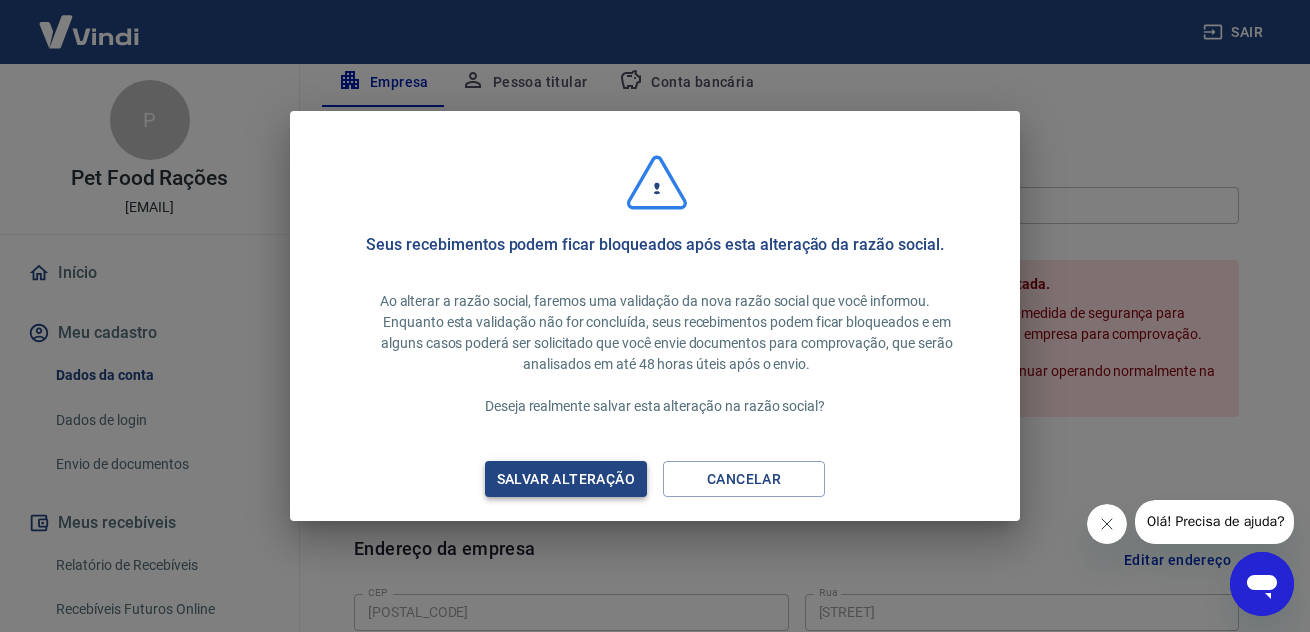 click on "Salvar alteração" at bounding box center [566, 479] 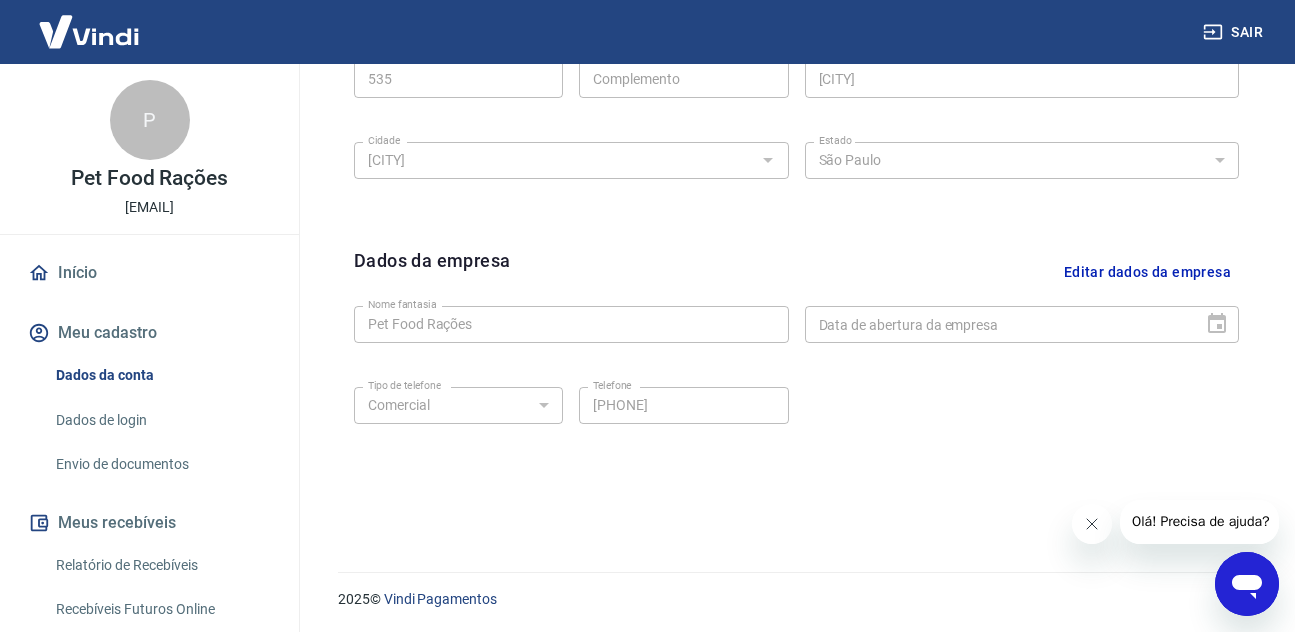 scroll, scrollTop: 810, scrollLeft: 0, axis: vertical 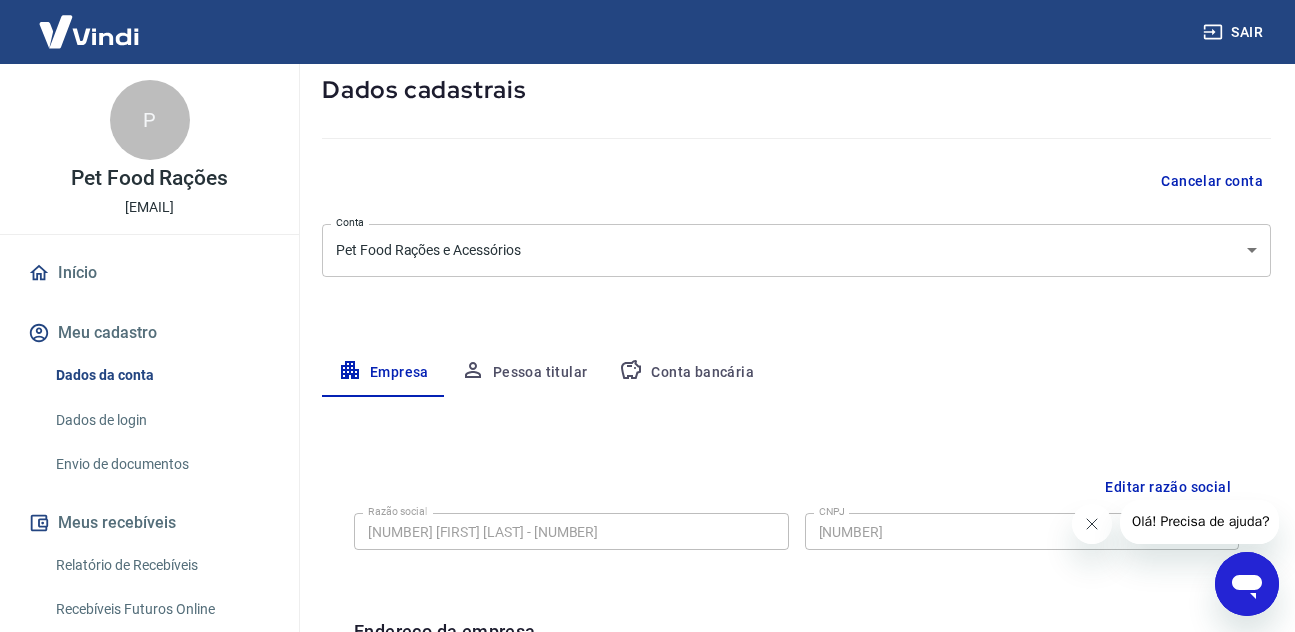 click on "Pessoa titular" at bounding box center (524, 373) 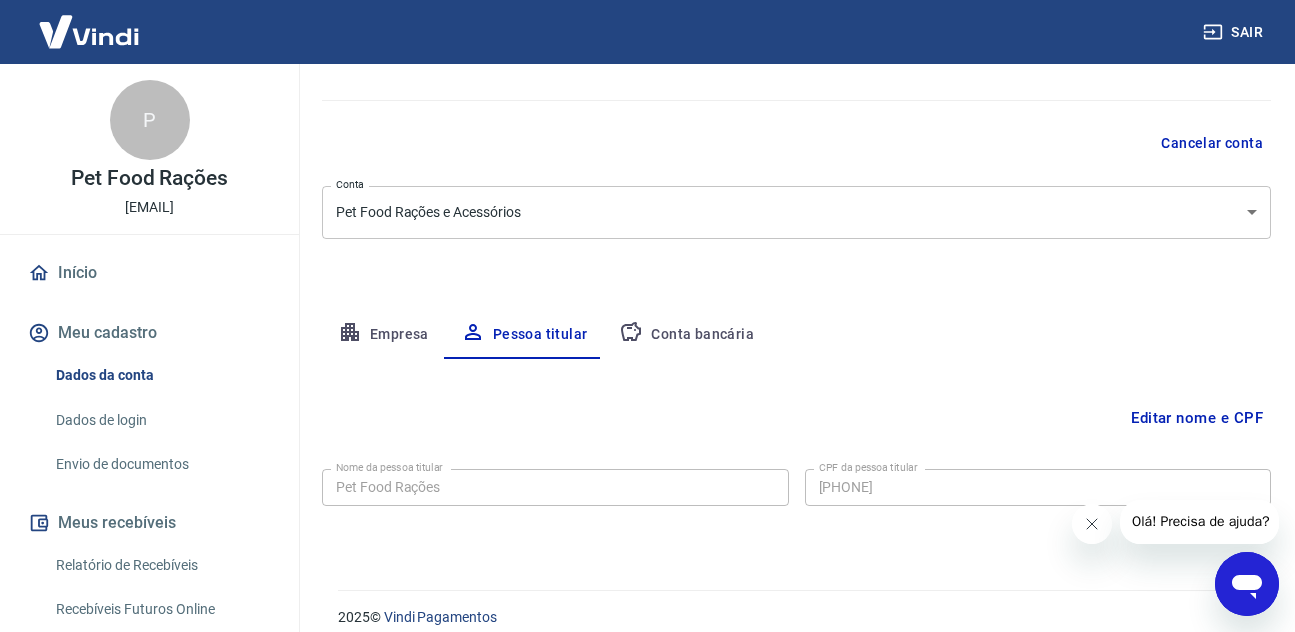 scroll, scrollTop: 168, scrollLeft: 0, axis: vertical 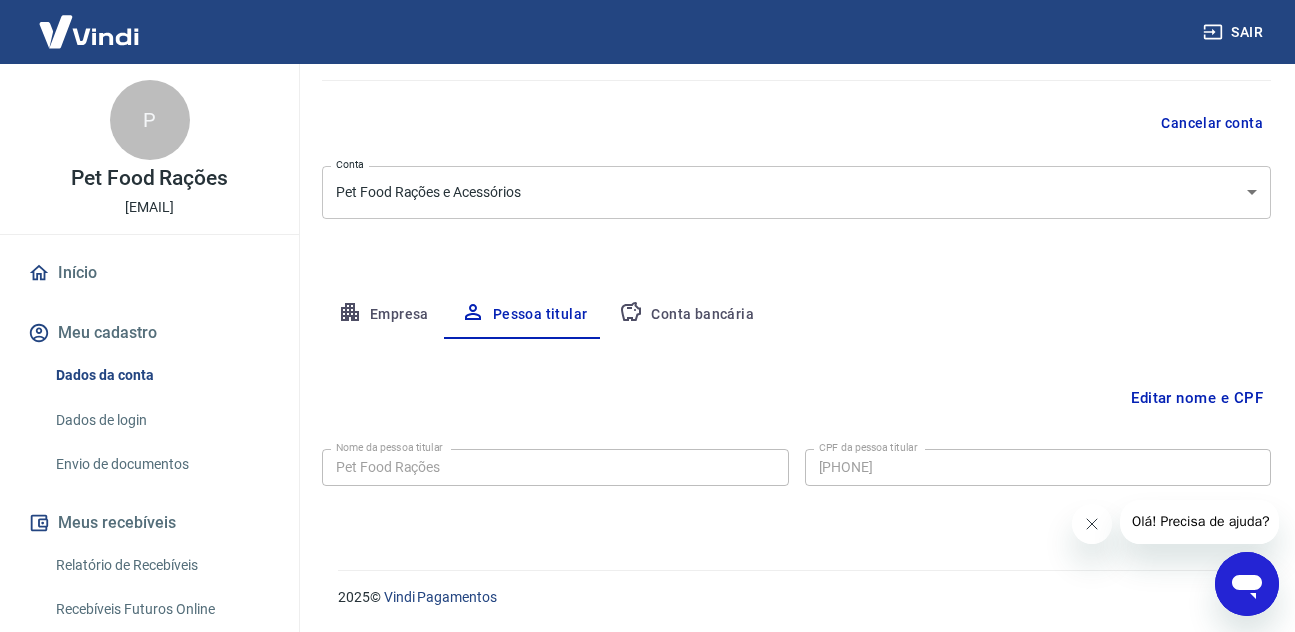 click on "Conta bancária" at bounding box center [686, 315] 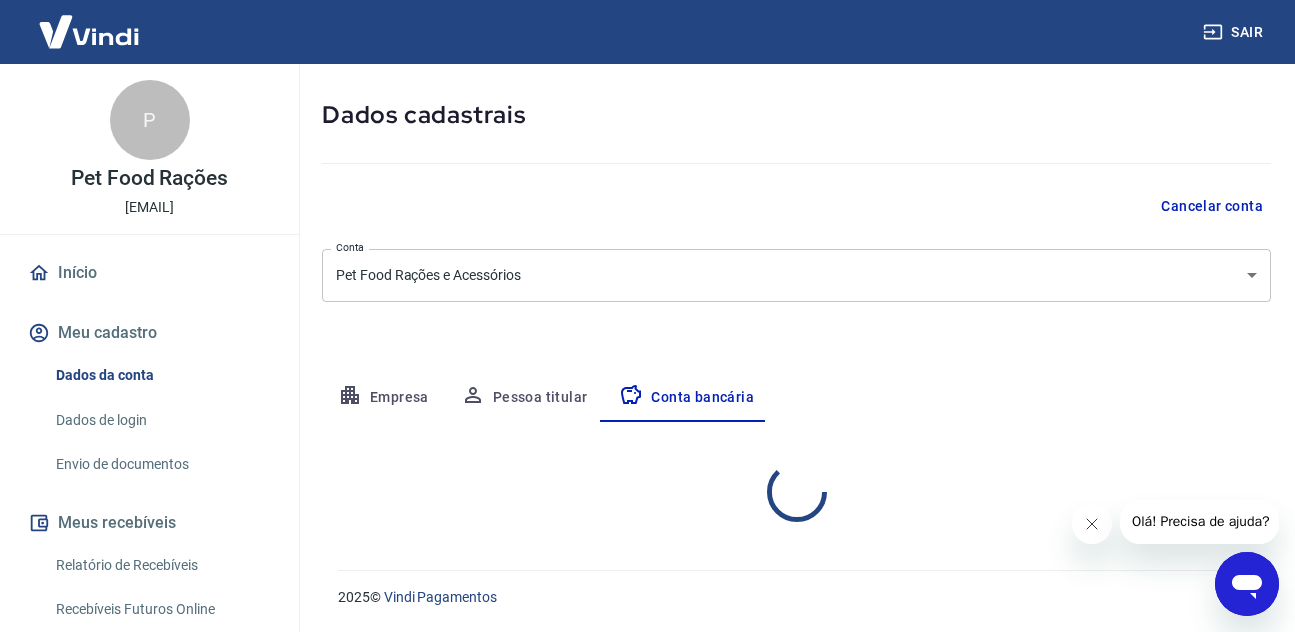 select on "1" 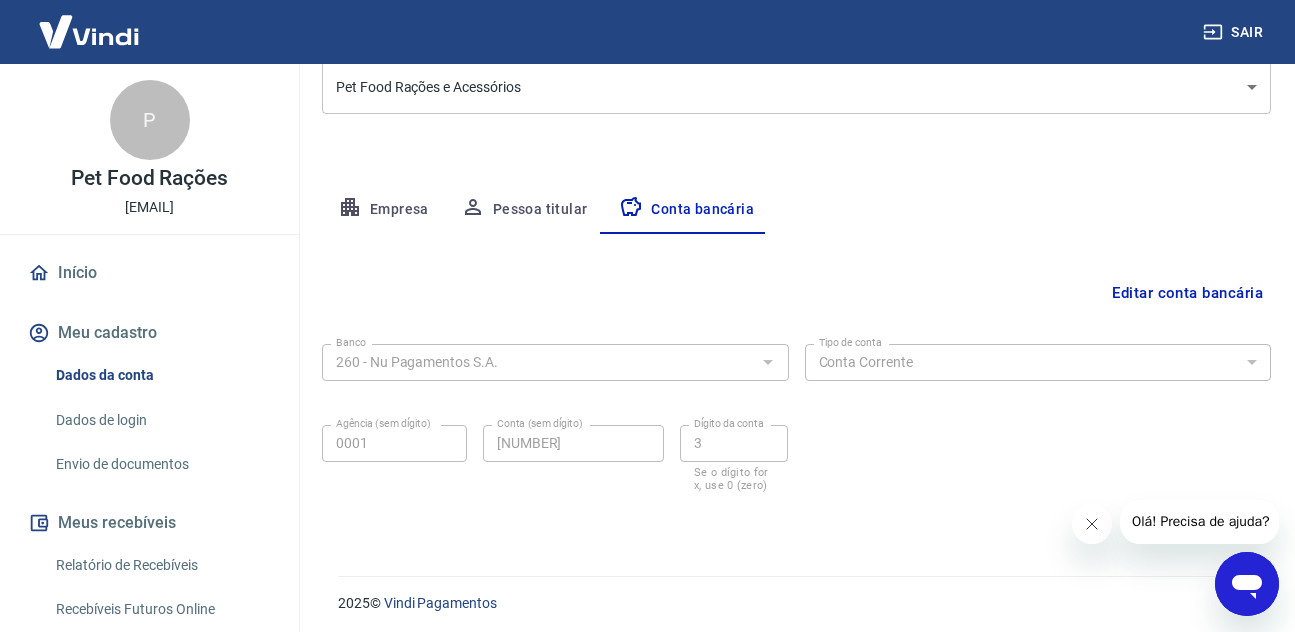 scroll, scrollTop: 279, scrollLeft: 0, axis: vertical 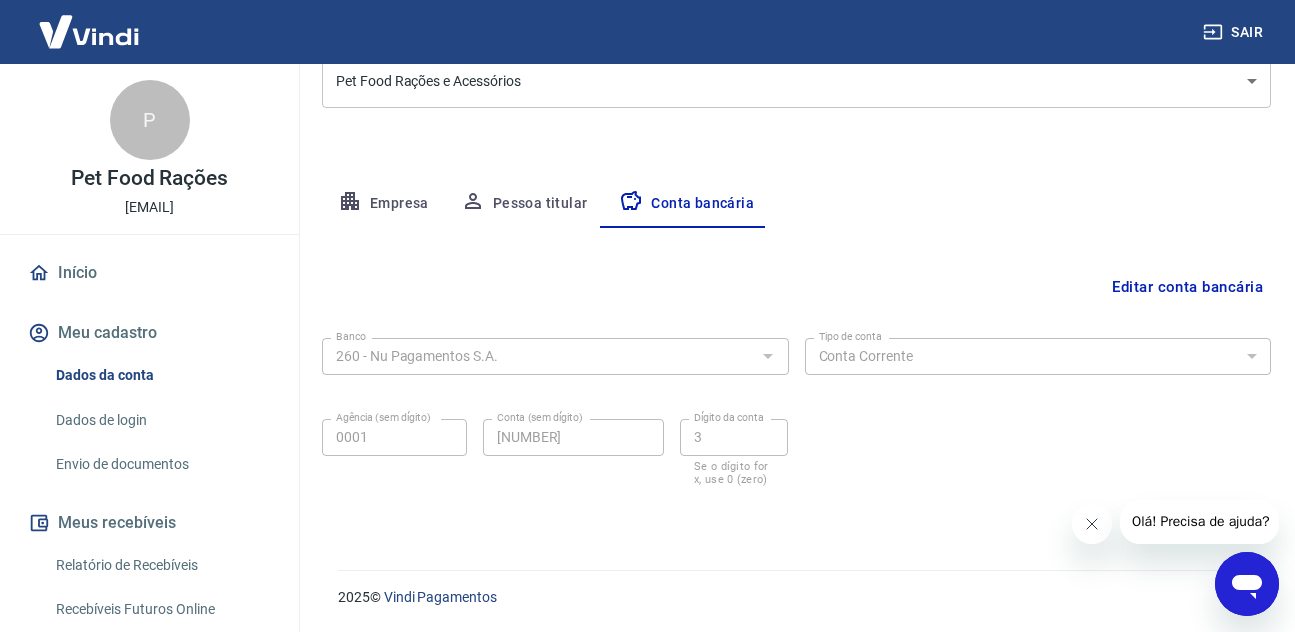 click on "Editar conta bancária" at bounding box center (1187, 287) 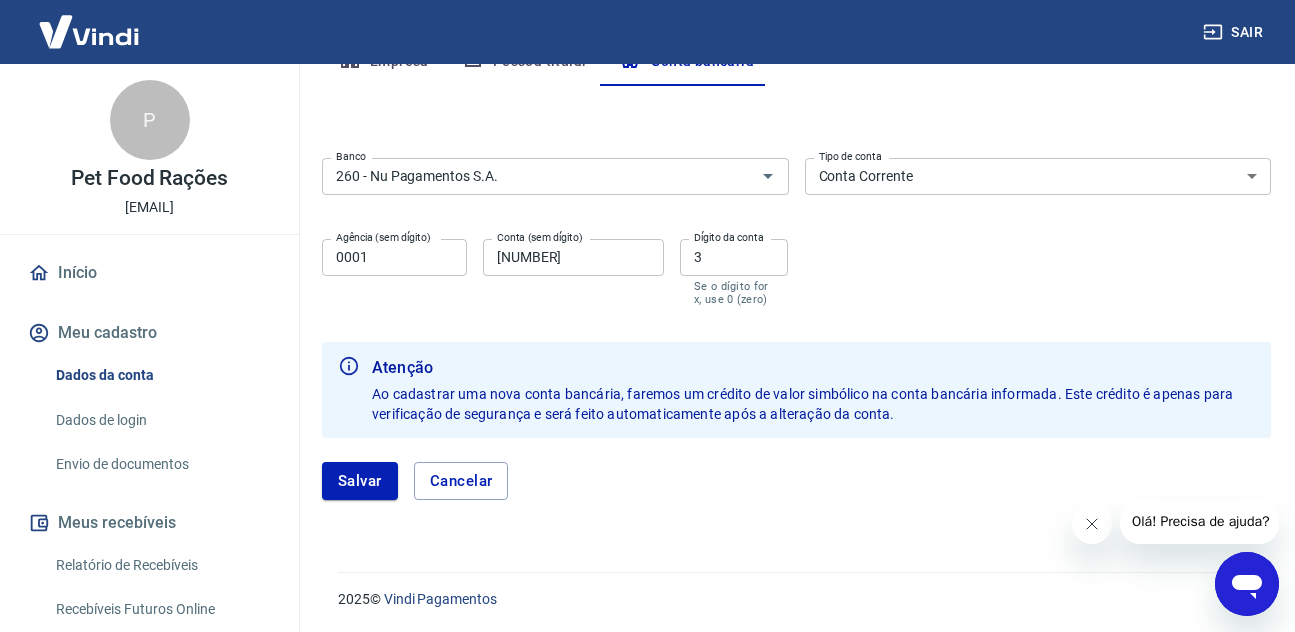 scroll, scrollTop: 423, scrollLeft: 0, axis: vertical 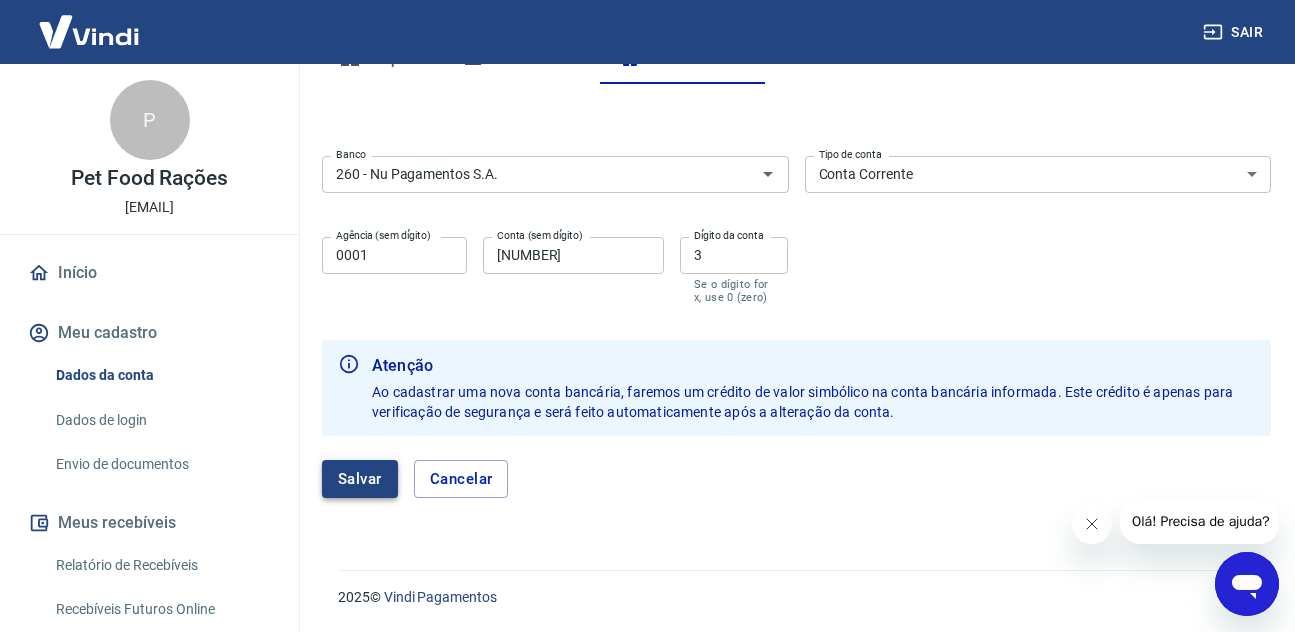 click on "Salvar" at bounding box center [360, 479] 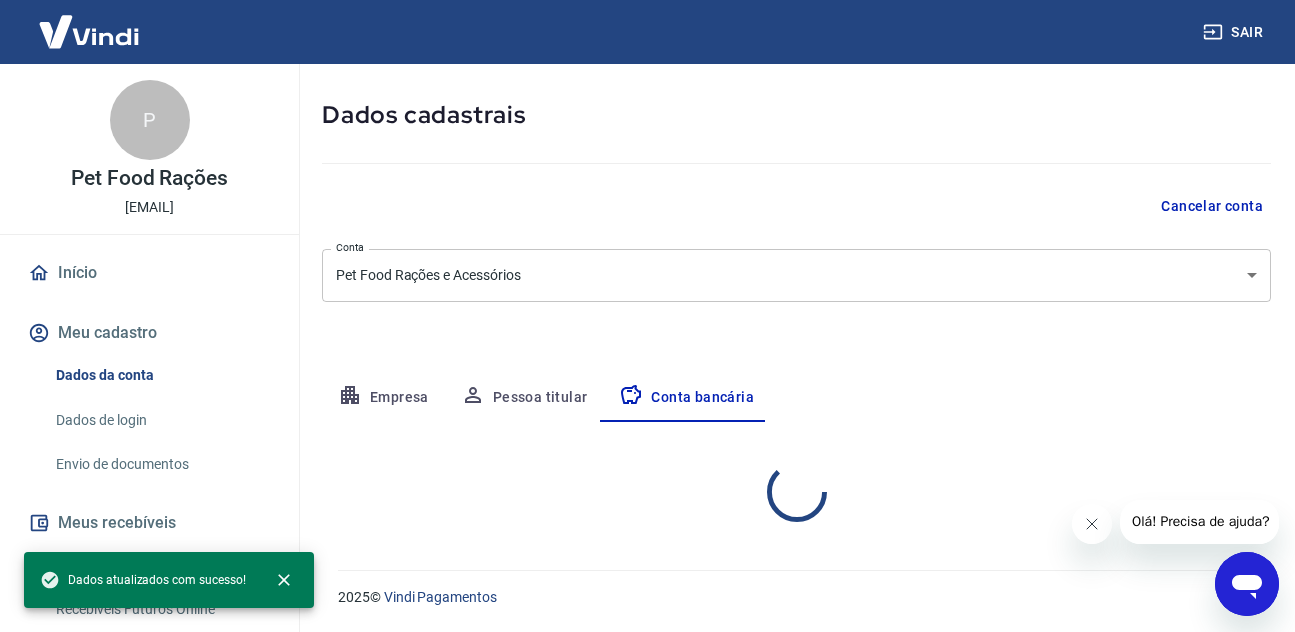 select on "1" 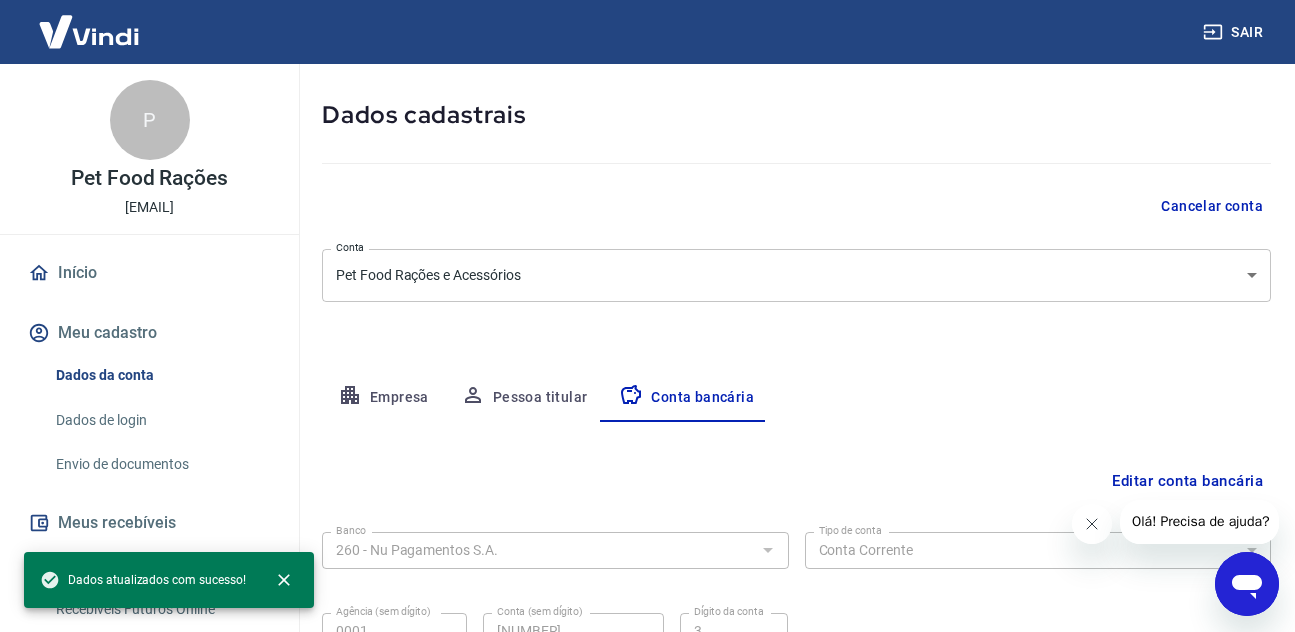 scroll, scrollTop: 279, scrollLeft: 0, axis: vertical 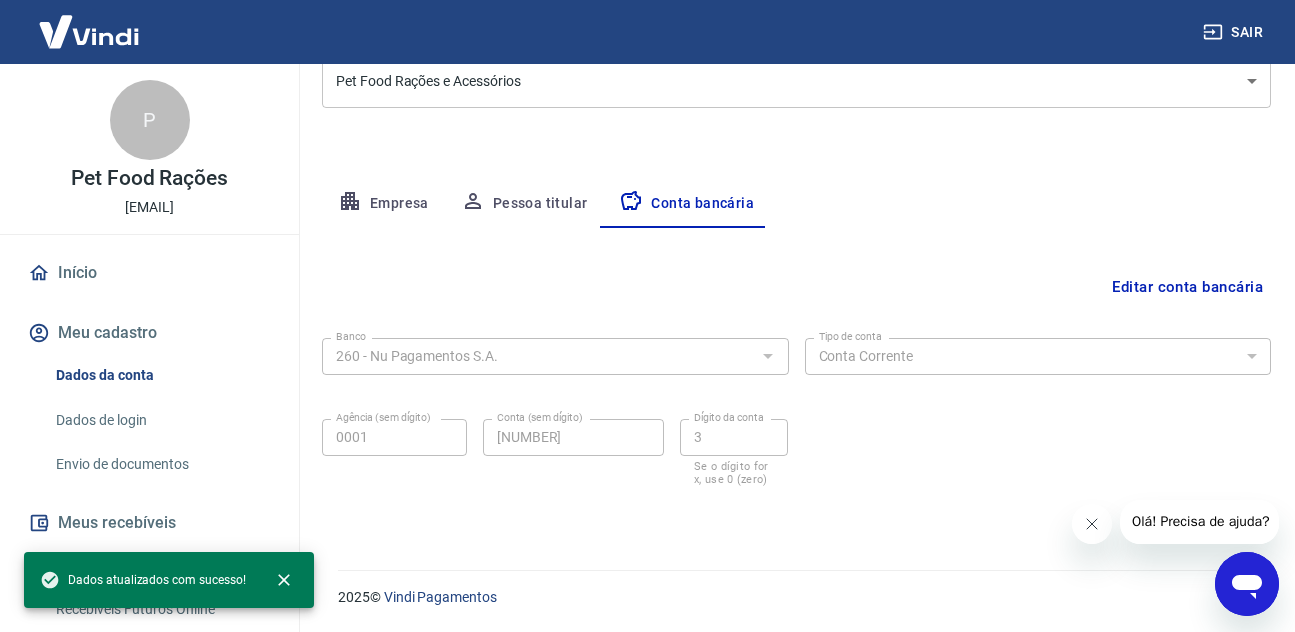 click on "Início" at bounding box center (149, 273) 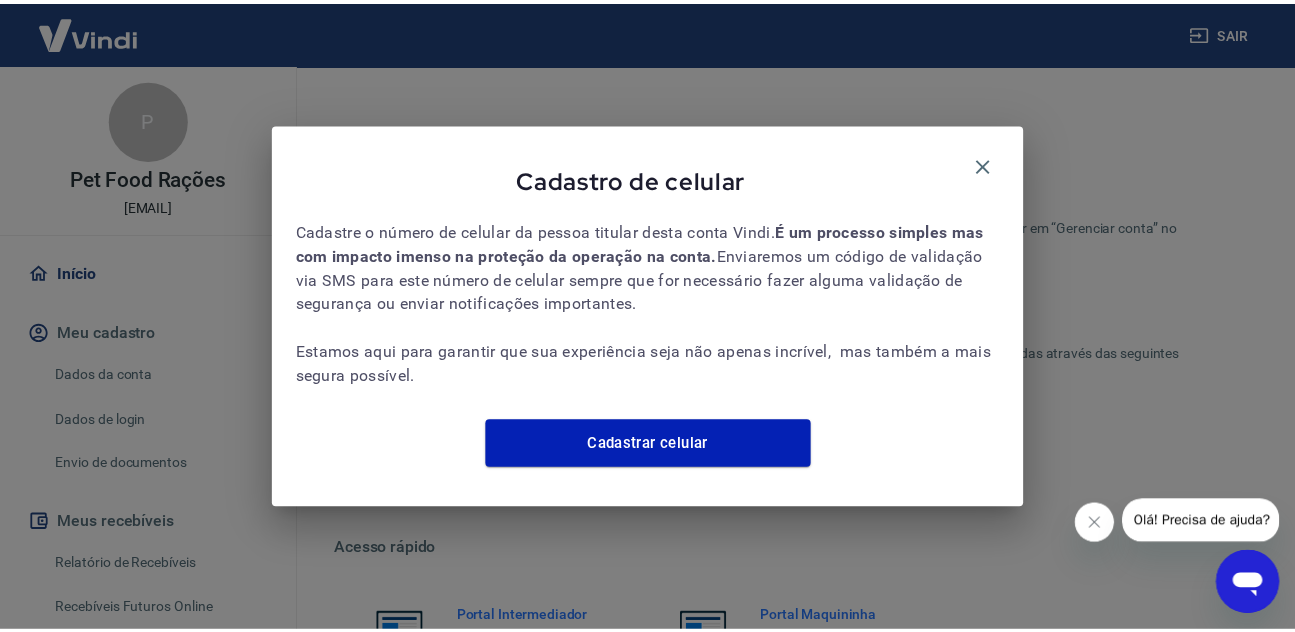 scroll, scrollTop: 1239, scrollLeft: 0, axis: vertical 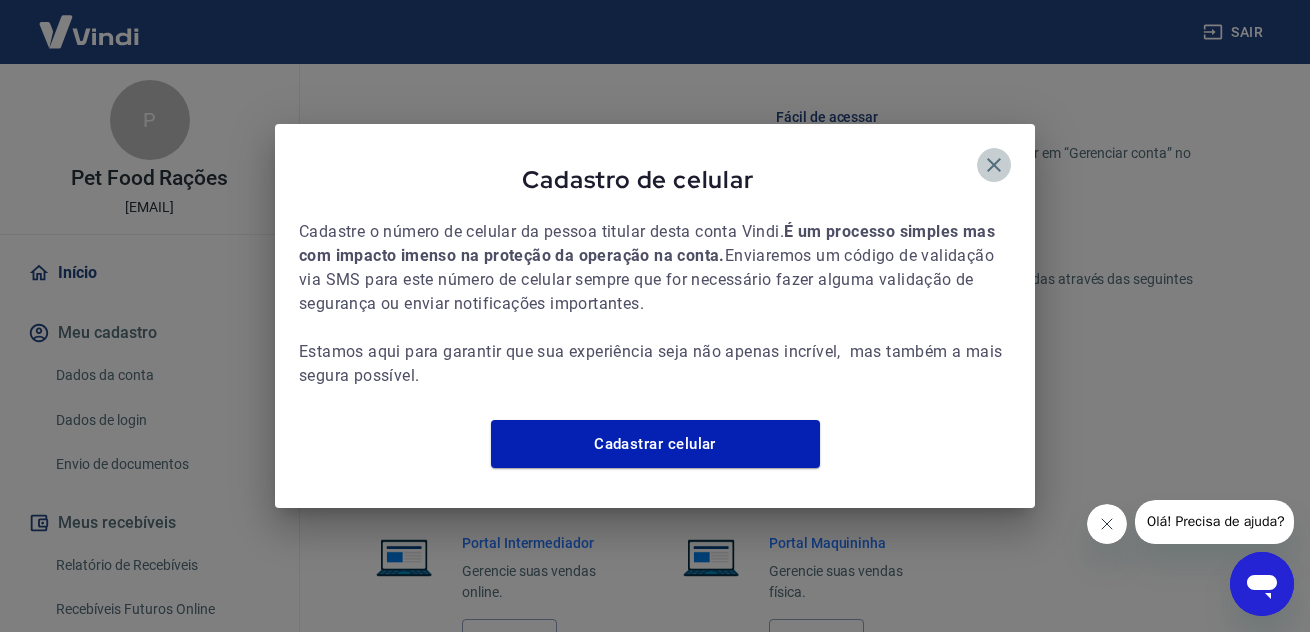 click 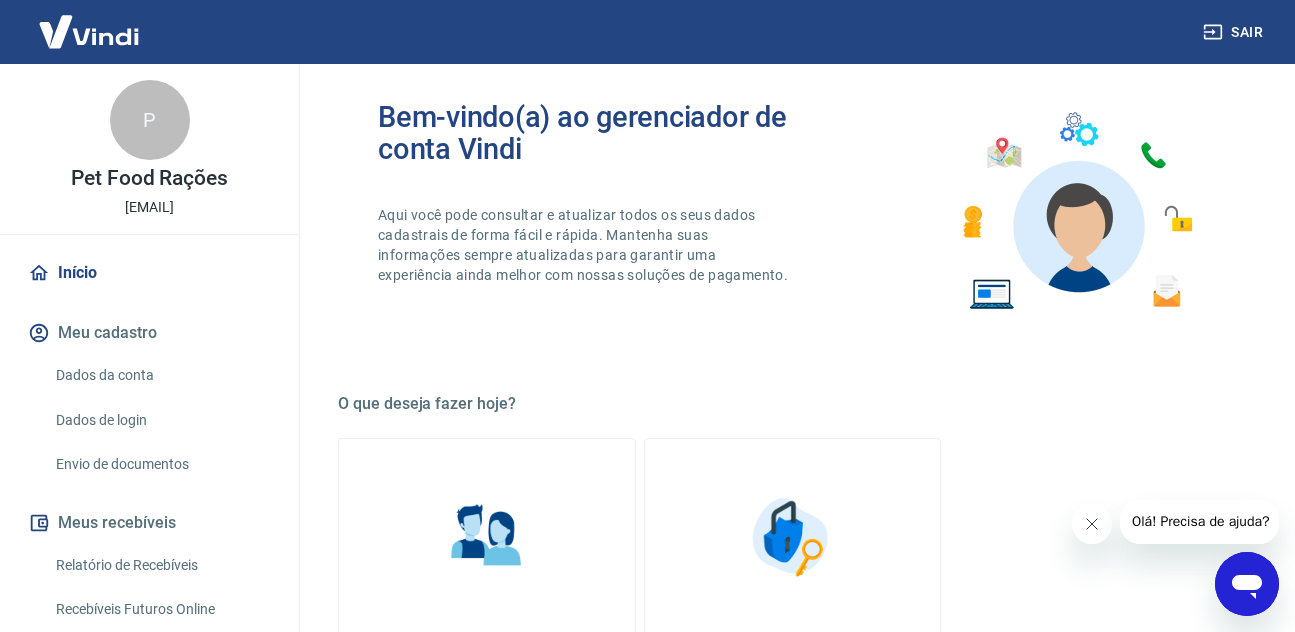 scroll, scrollTop: 0, scrollLeft: 0, axis: both 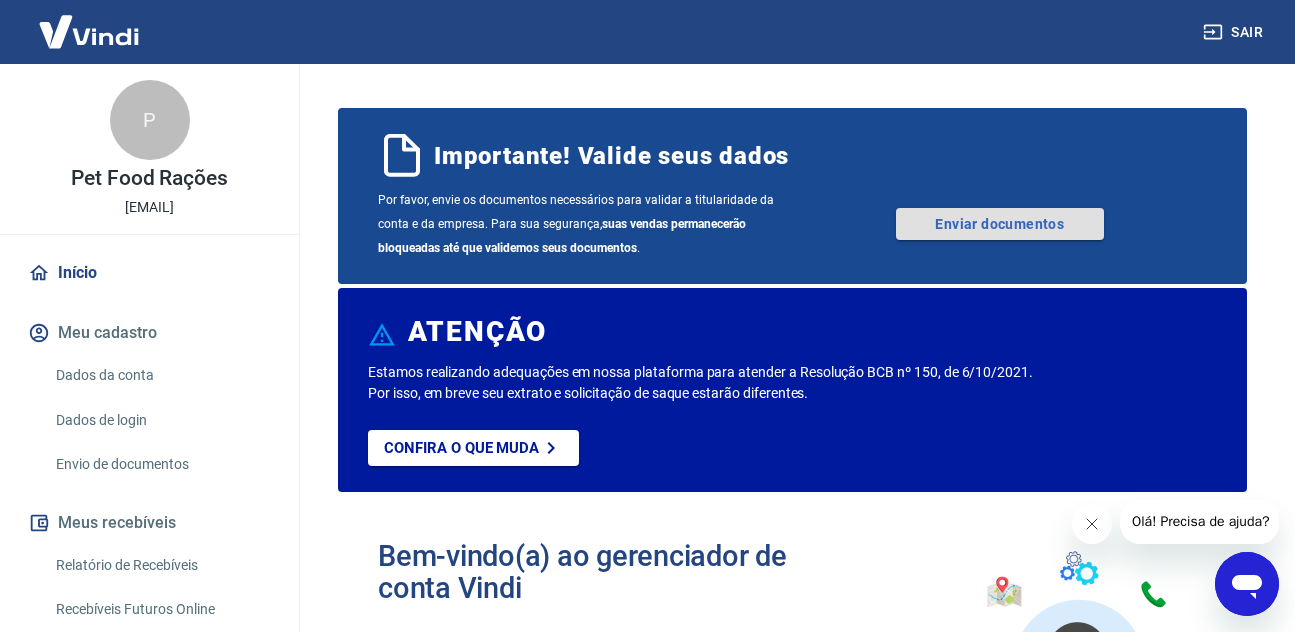 click on "Enviar documentos" at bounding box center (1000, 224) 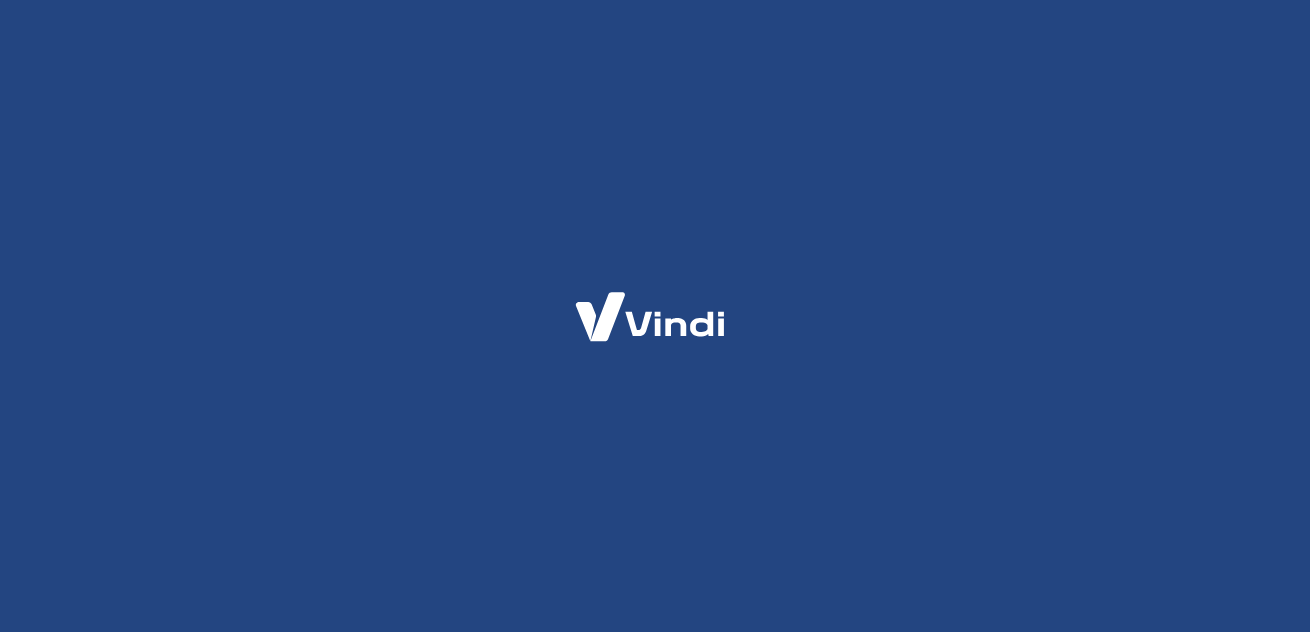 scroll, scrollTop: 0, scrollLeft: 0, axis: both 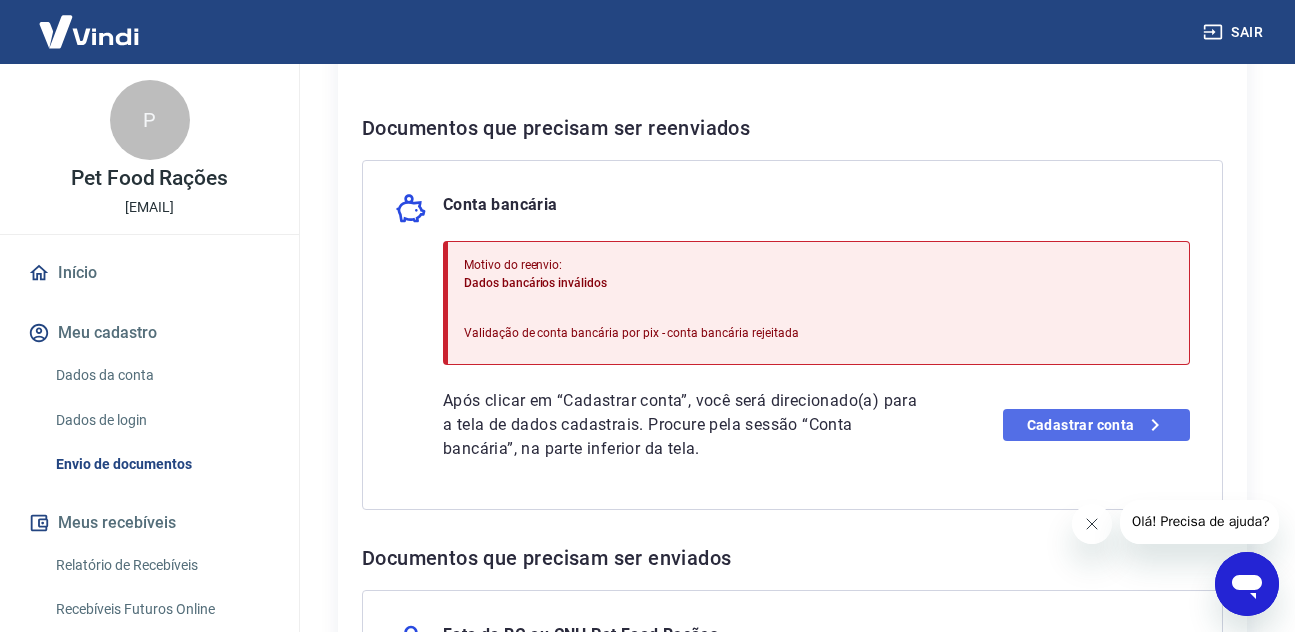 click on "Cadastrar conta" at bounding box center (1096, 425) 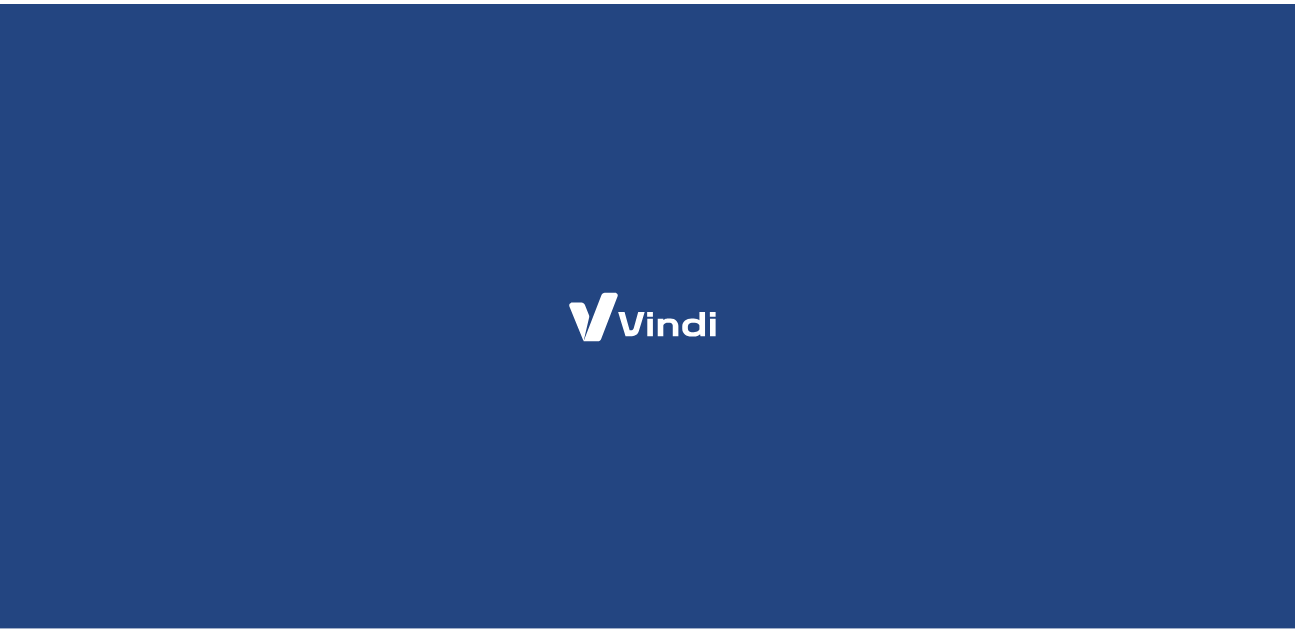scroll, scrollTop: 0, scrollLeft: 0, axis: both 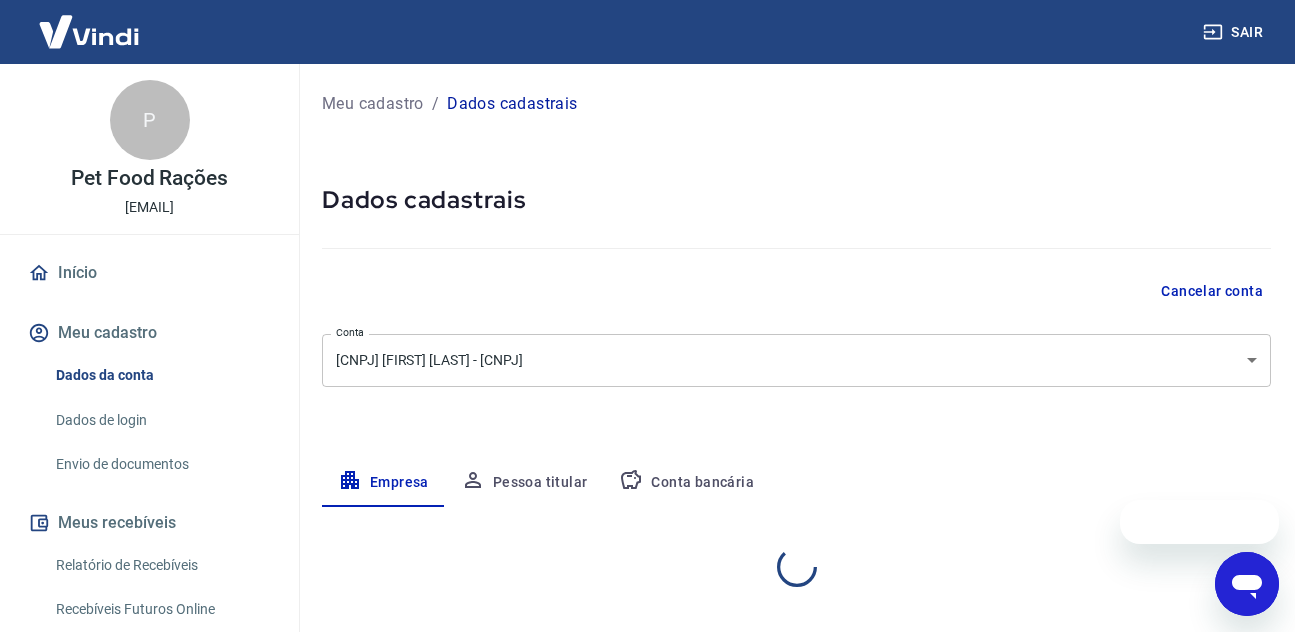 select on "SP" 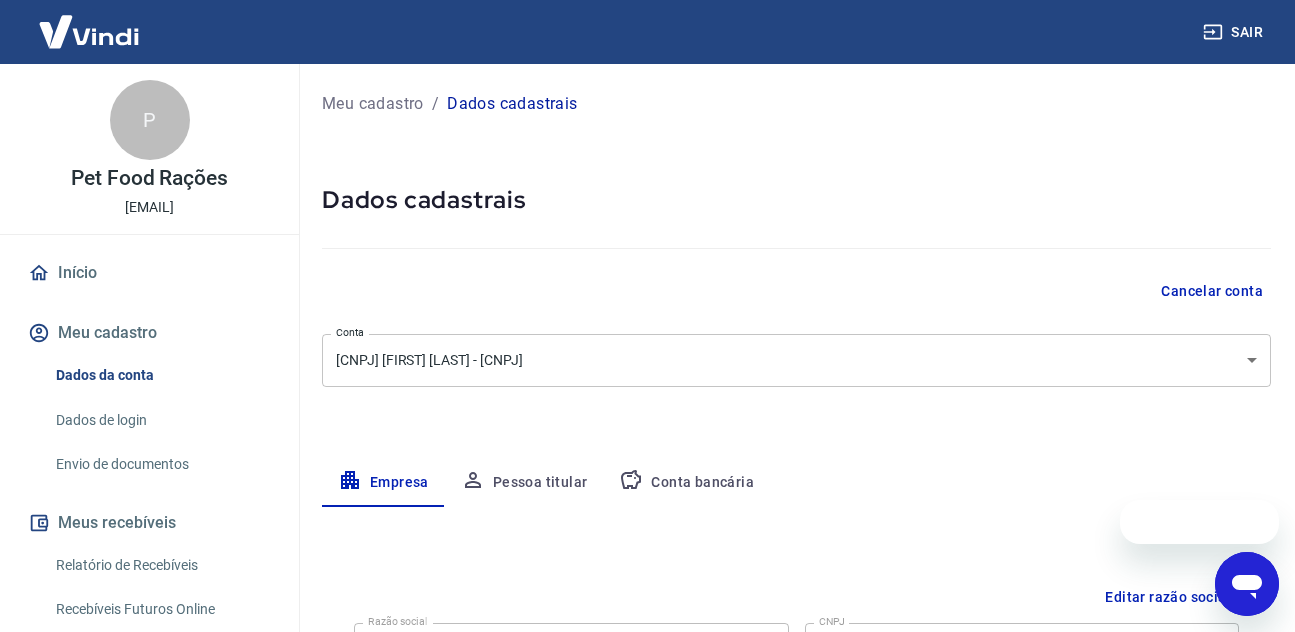 scroll, scrollTop: 0, scrollLeft: 0, axis: both 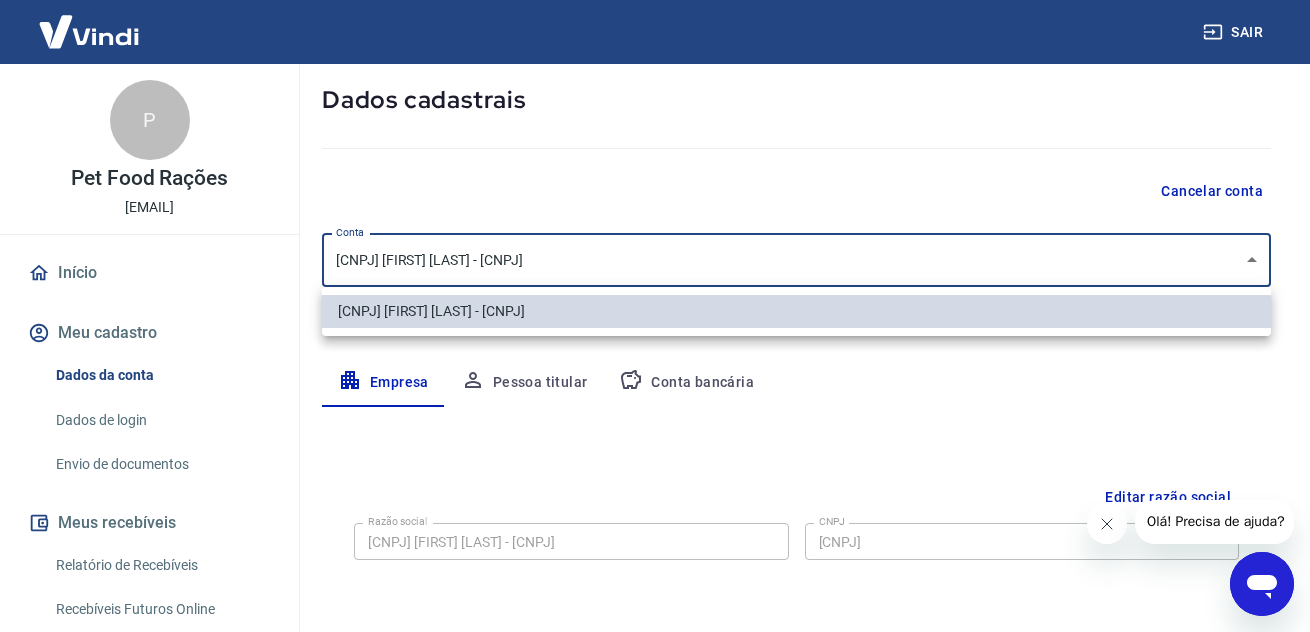 drag, startPoint x: 703, startPoint y: 261, endPoint x: 603, endPoint y: 255, distance: 100.17984 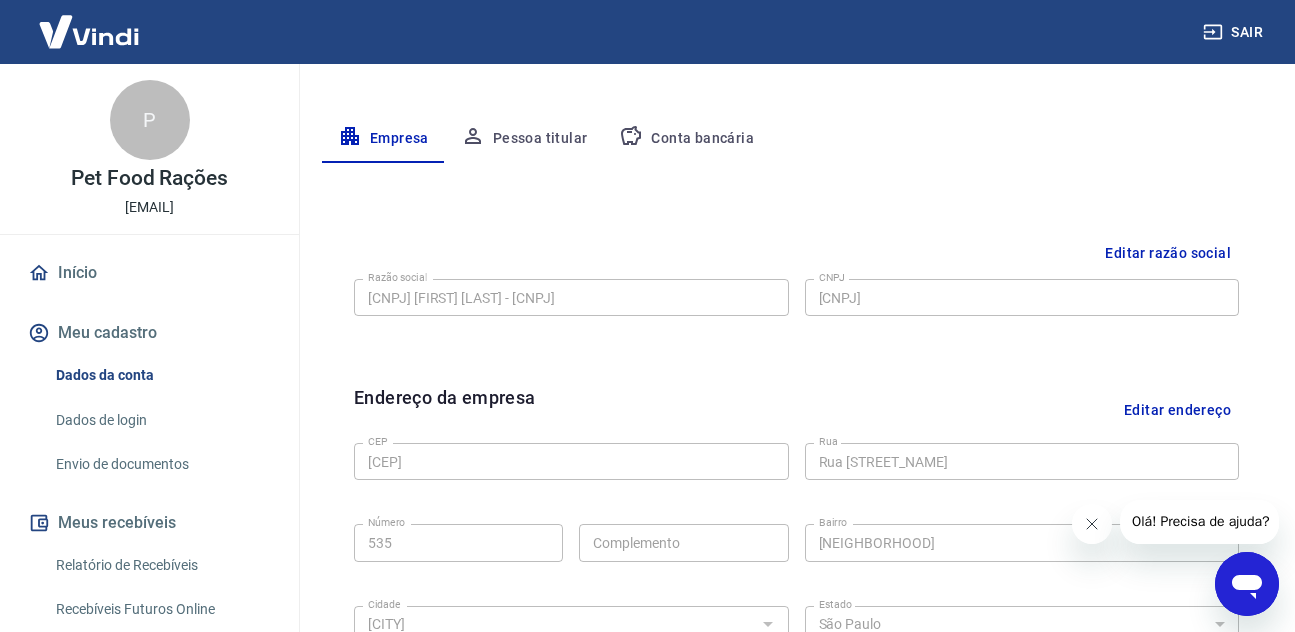 scroll, scrollTop: 400, scrollLeft: 0, axis: vertical 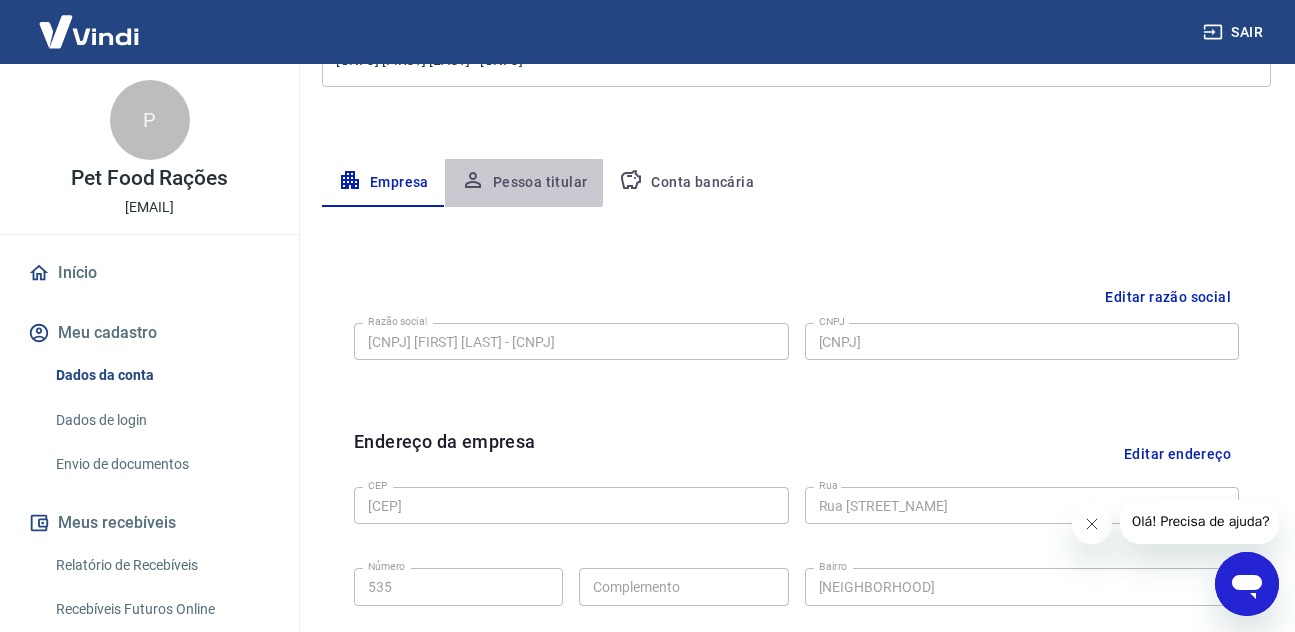 click on "Pessoa titular" at bounding box center [524, 183] 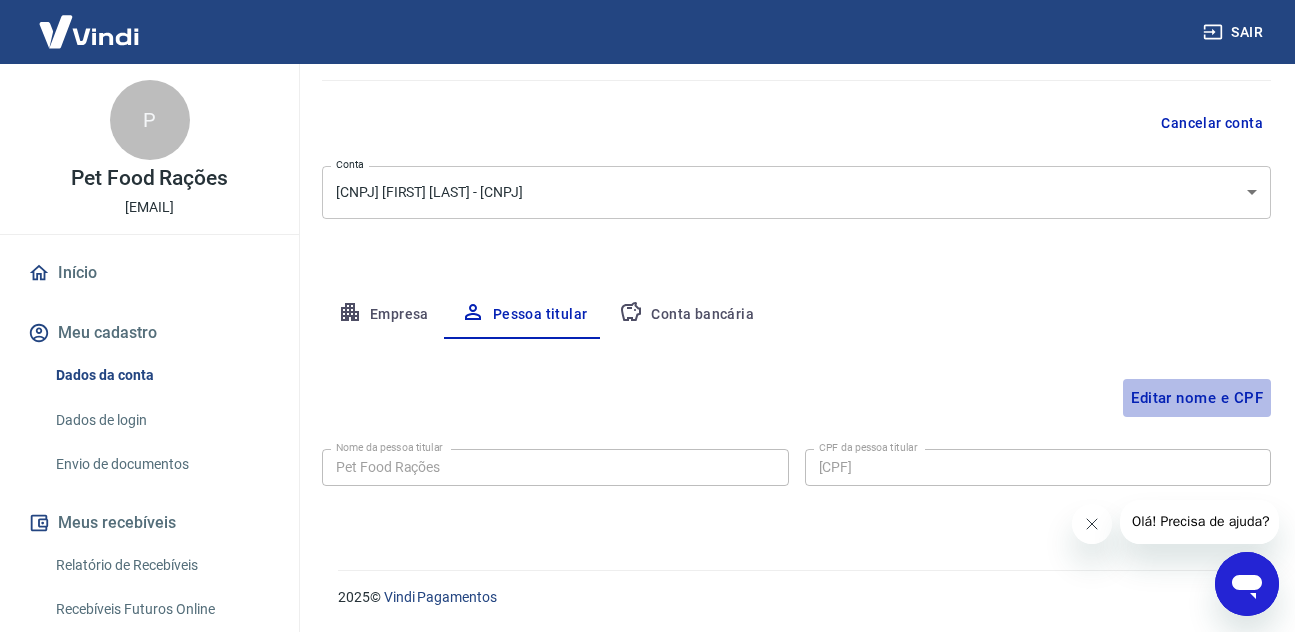 click on "Editar nome e CPF" at bounding box center [1197, 398] 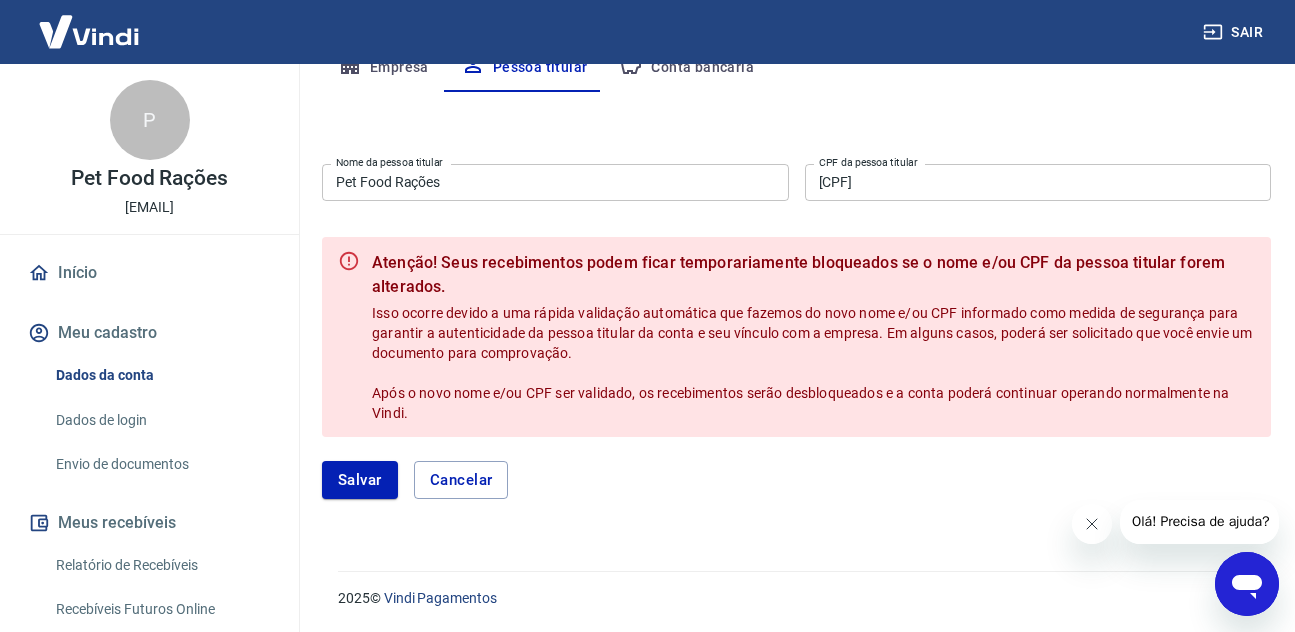 scroll, scrollTop: 416, scrollLeft: 0, axis: vertical 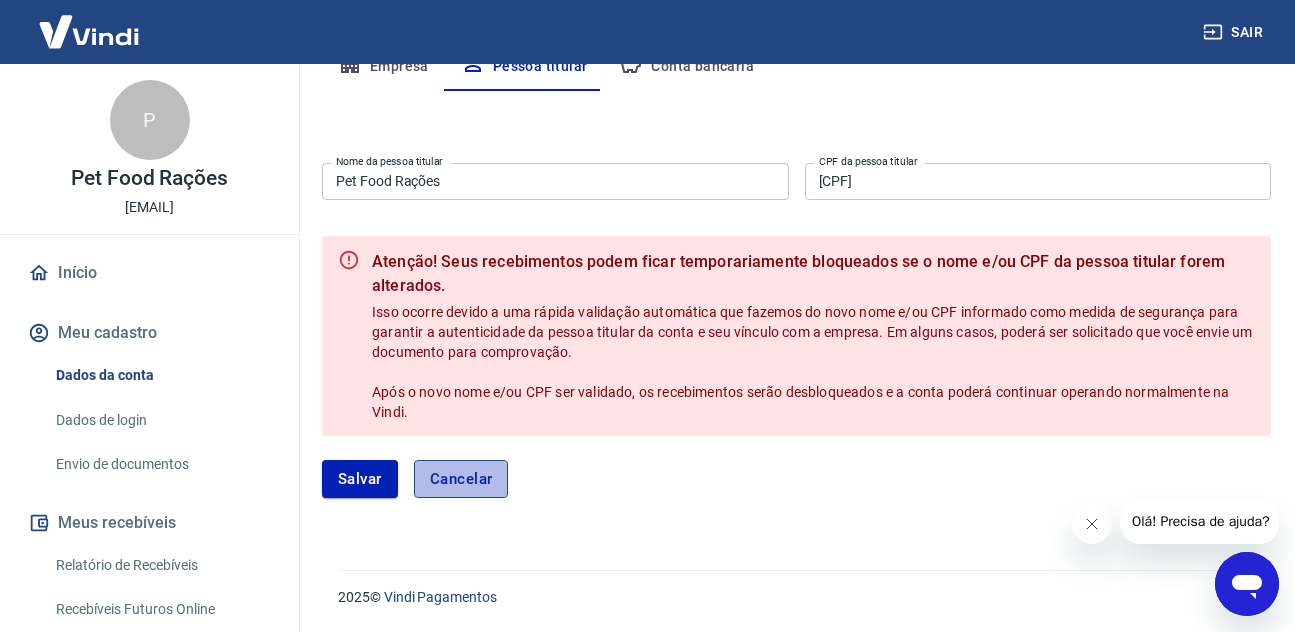 click on "Cancelar" at bounding box center [461, 479] 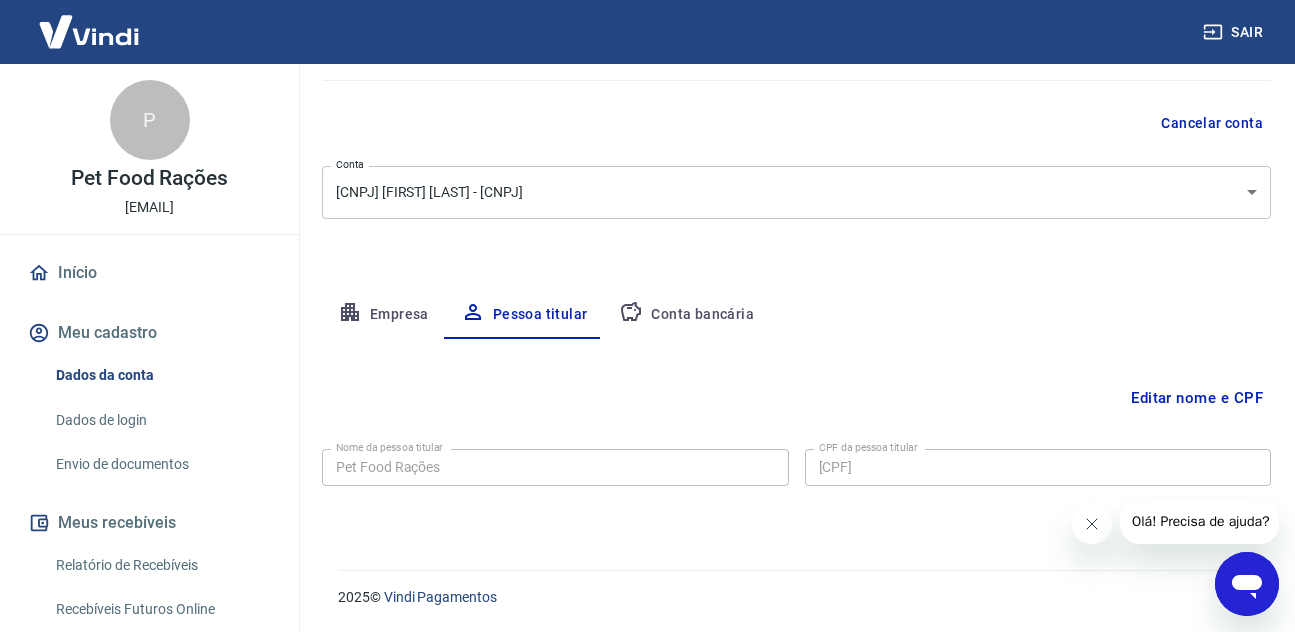 scroll, scrollTop: 168, scrollLeft: 0, axis: vertical 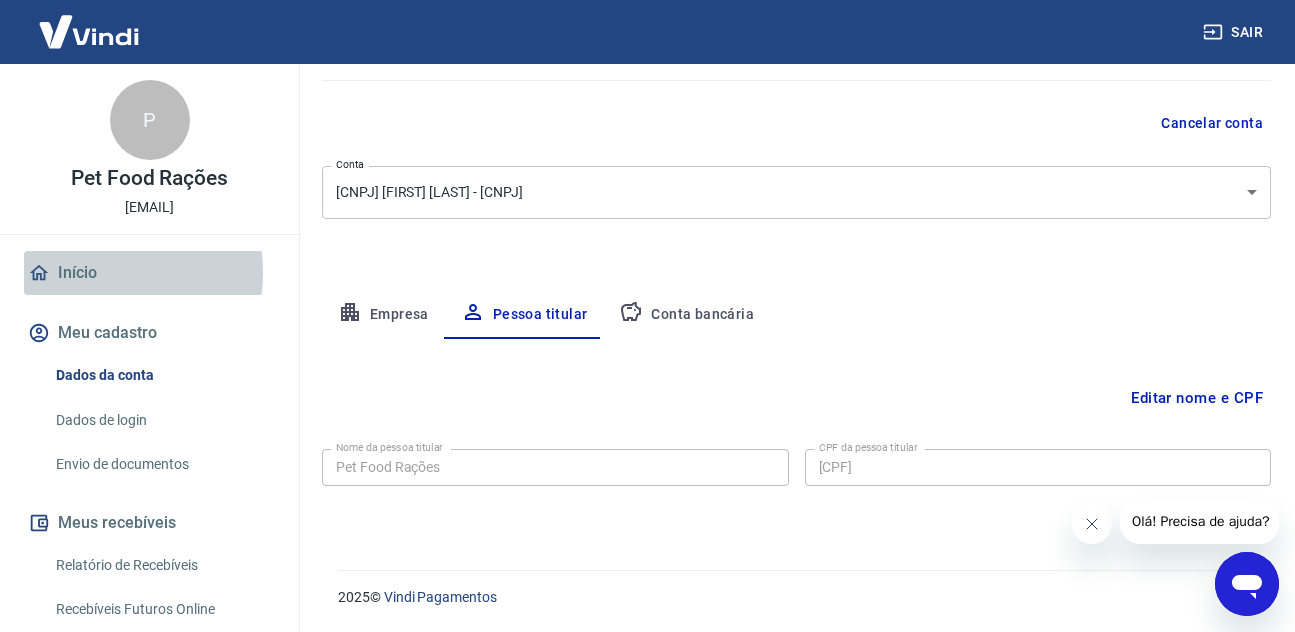 click on "Início" at bounding box center (149, 273) 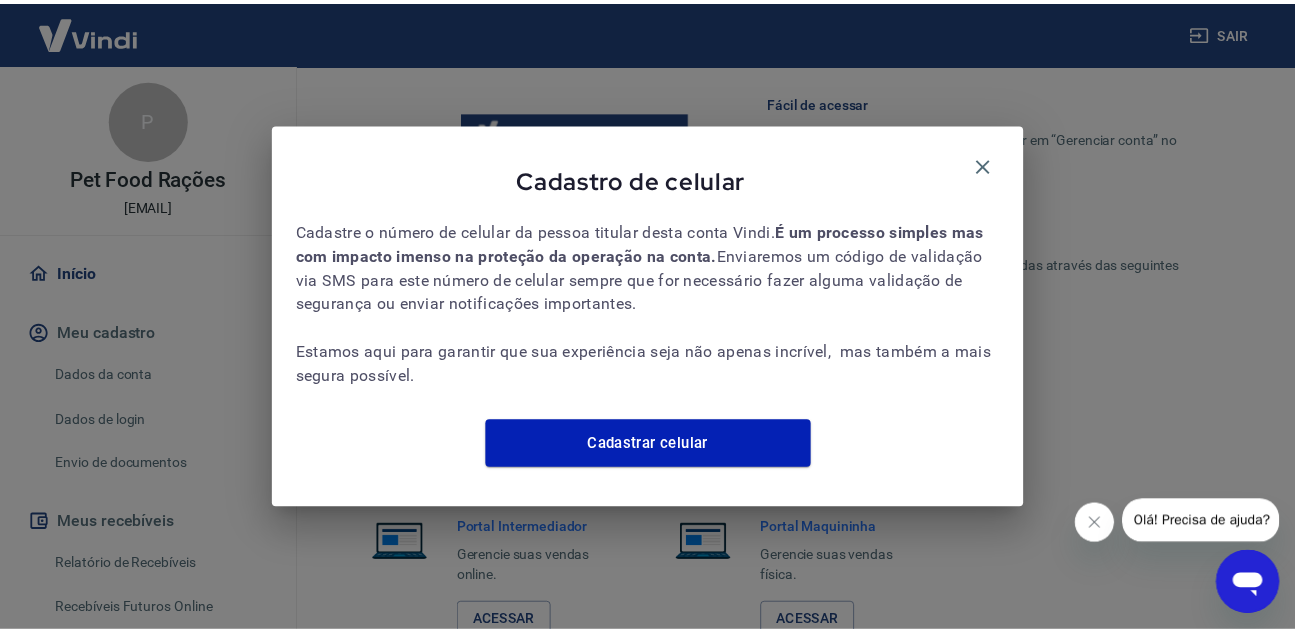 scroll, scrollTop: 1260, scrollLeft: 0, axis: vertical 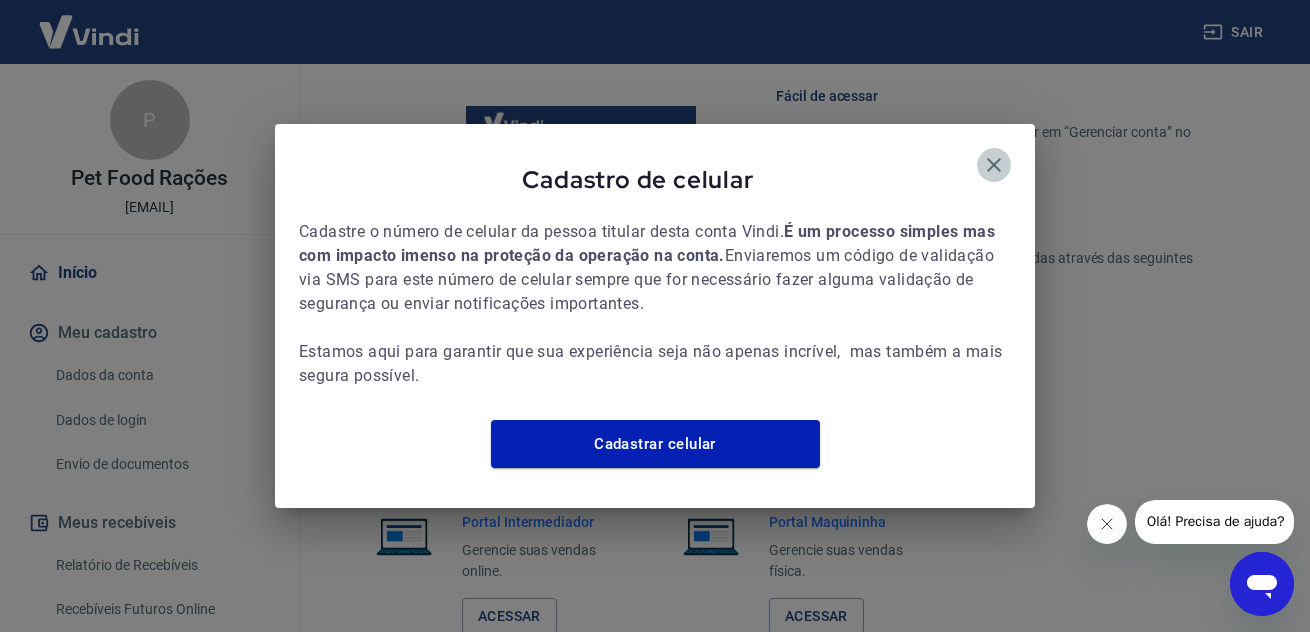 click 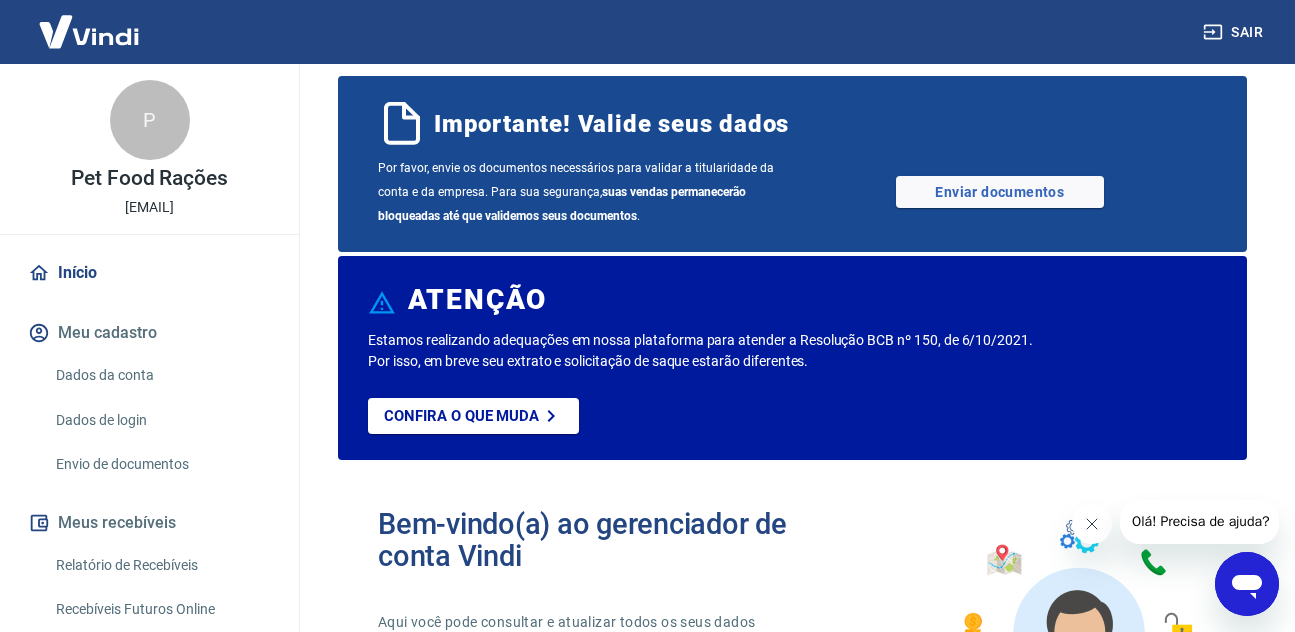 scroll, scrollTop: 0, scrollLeft: 0, axis: both 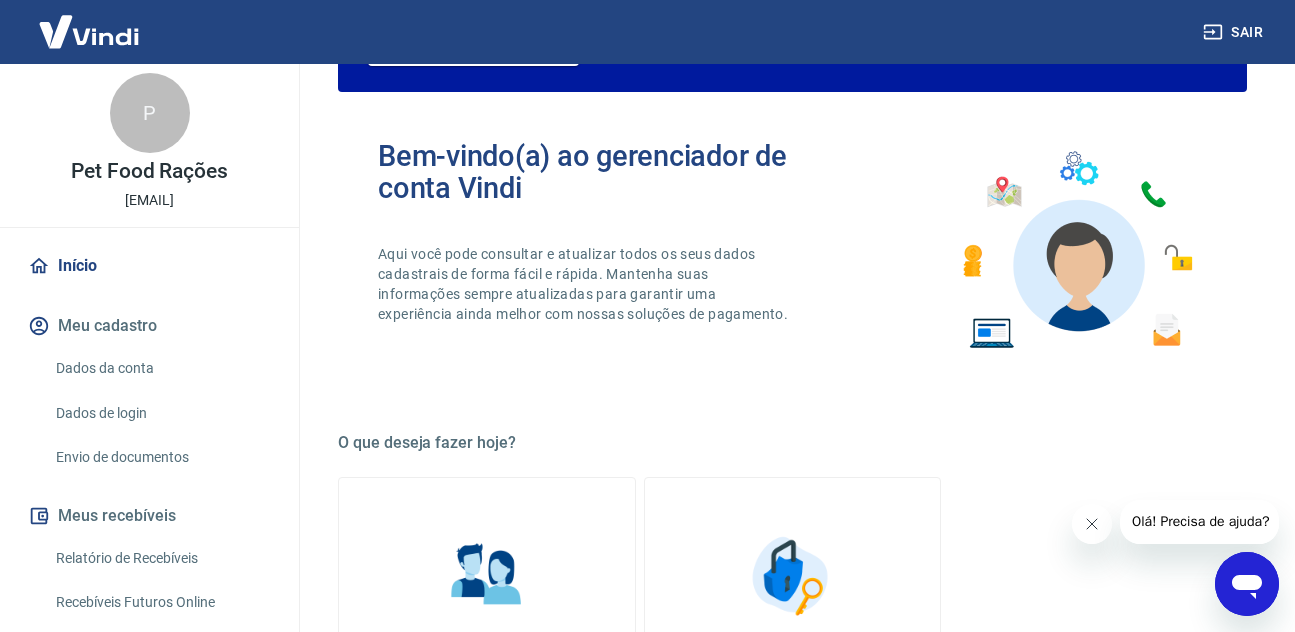 click on "Dados de login" at bounding box center (161, 413) 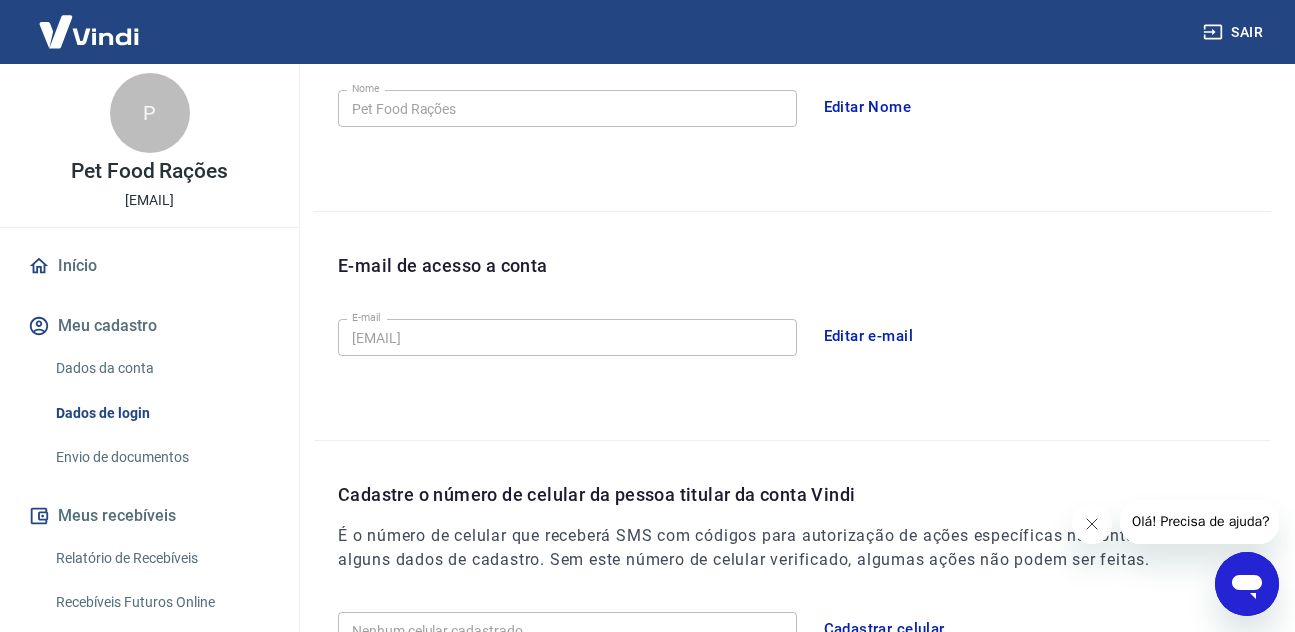 scroll, scrollTop: 581, scrollLeft: 0, axis: vertical 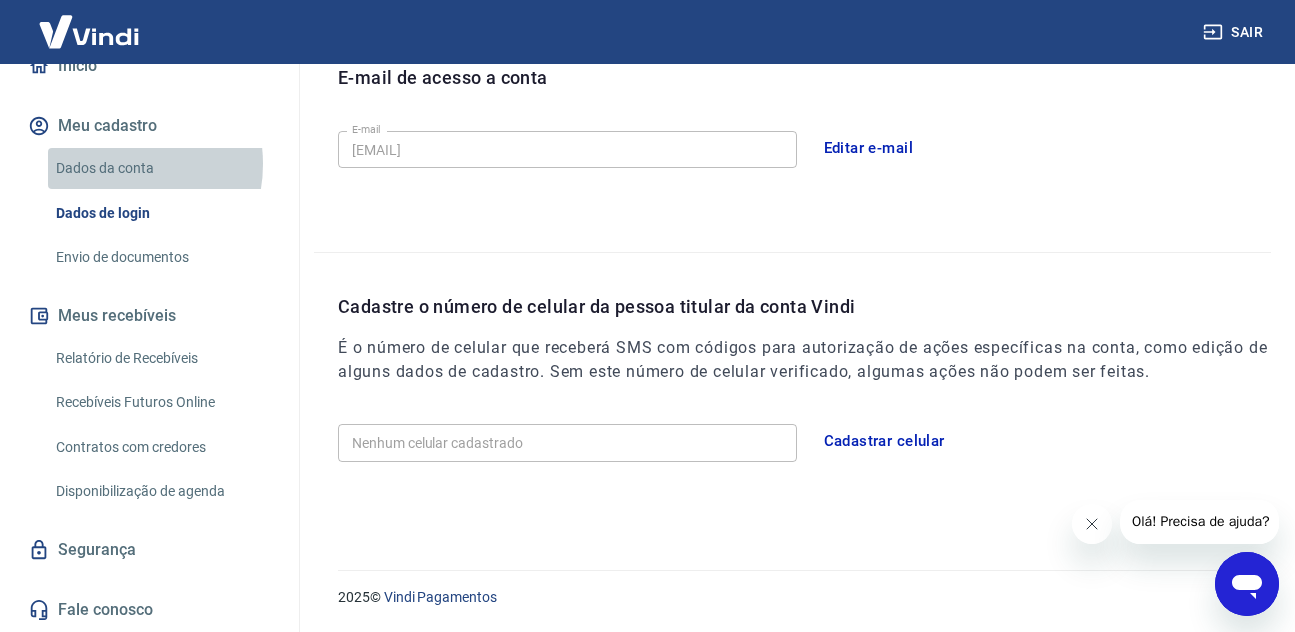 click on "Dados da conta" at bounding box center (161, 168) 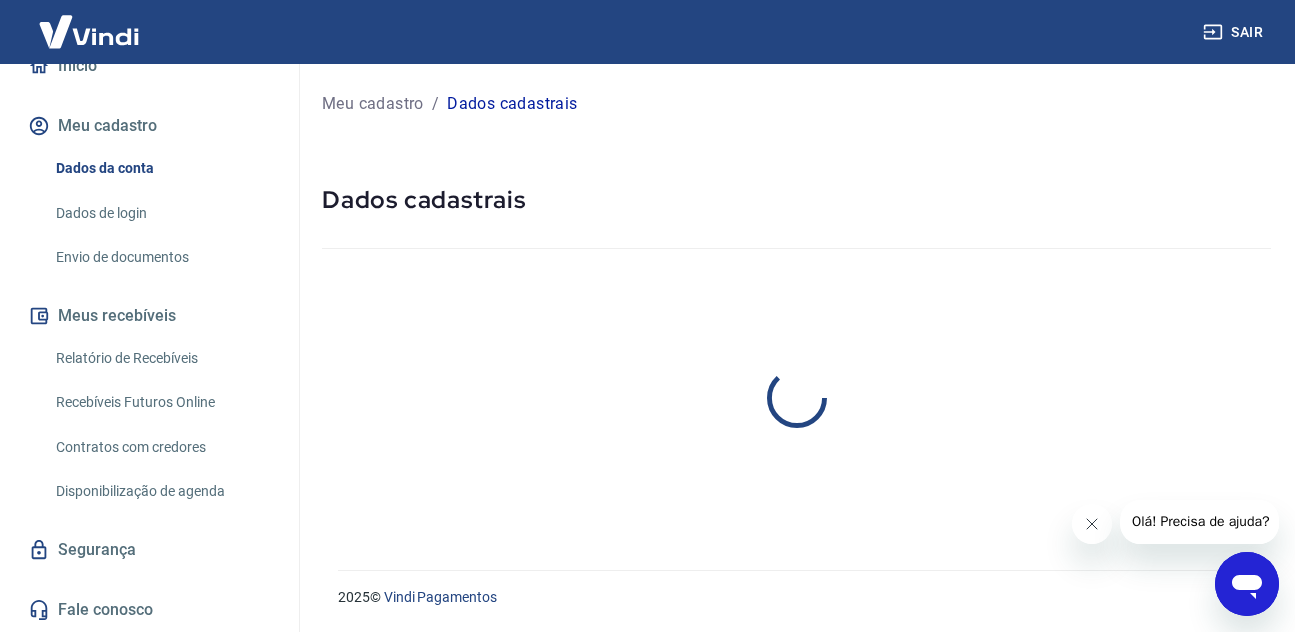 scroll, scrollTop: 0, scrollLeft: 0, axis: both 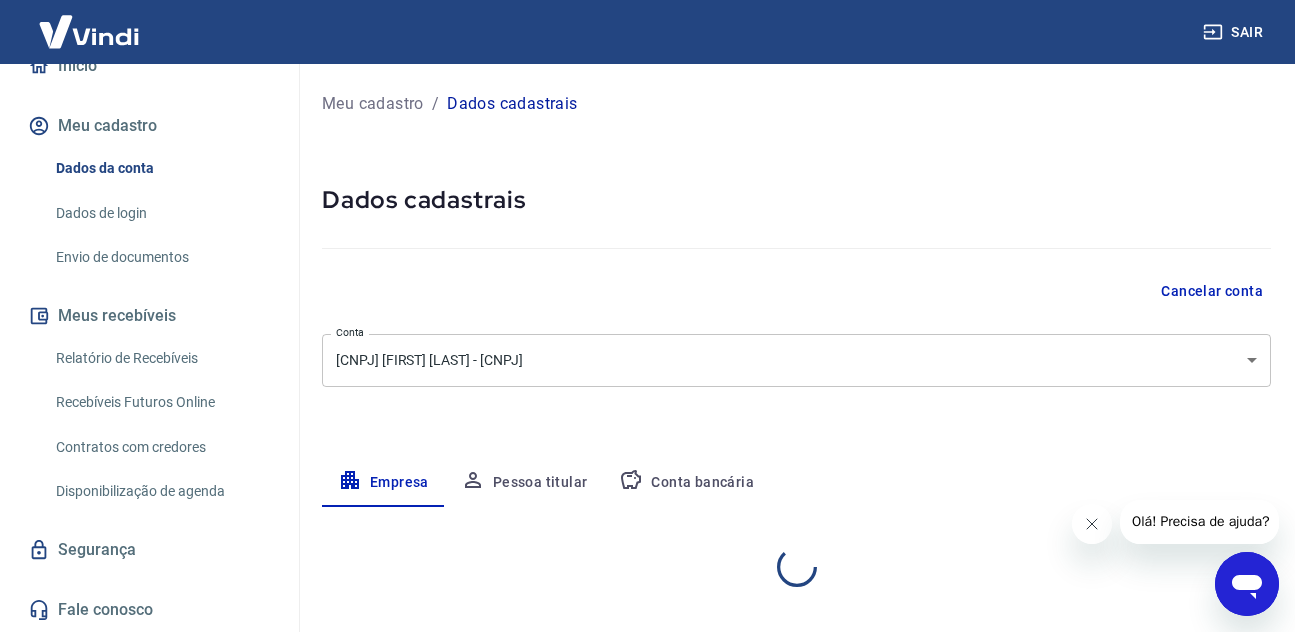 select on "SP" 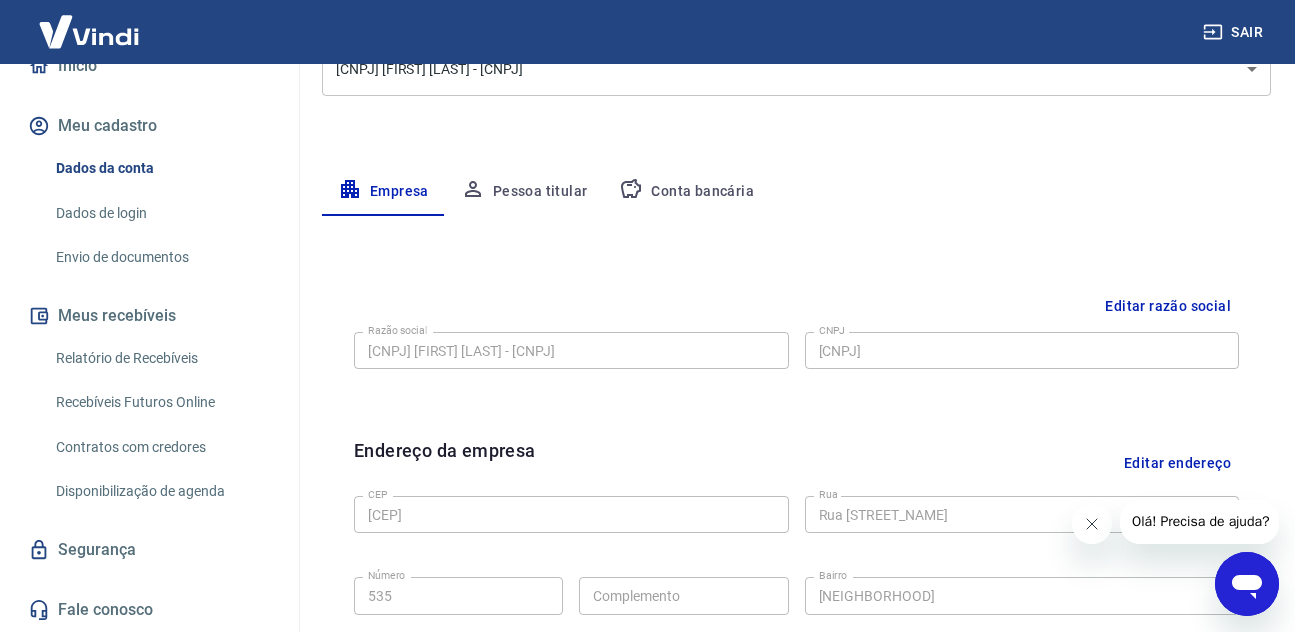 scroll, scrollTop: 300, scrollLeft: 0, axis: vertical 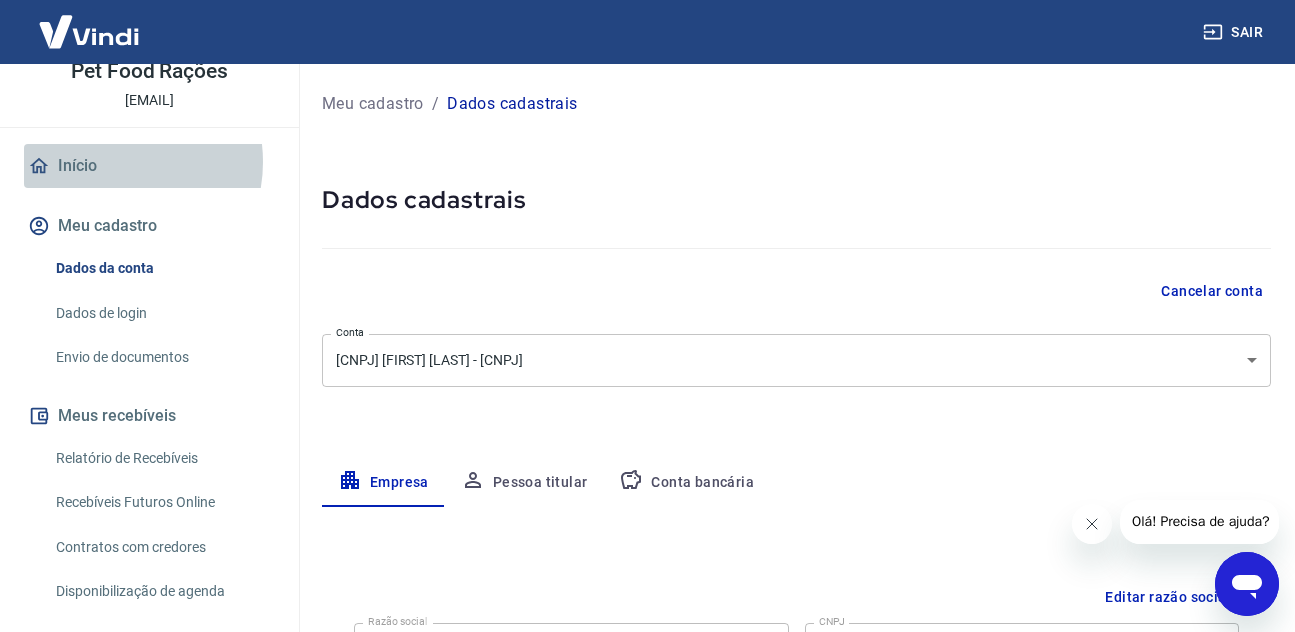 click on "Início" at bounding box center (149, 166) 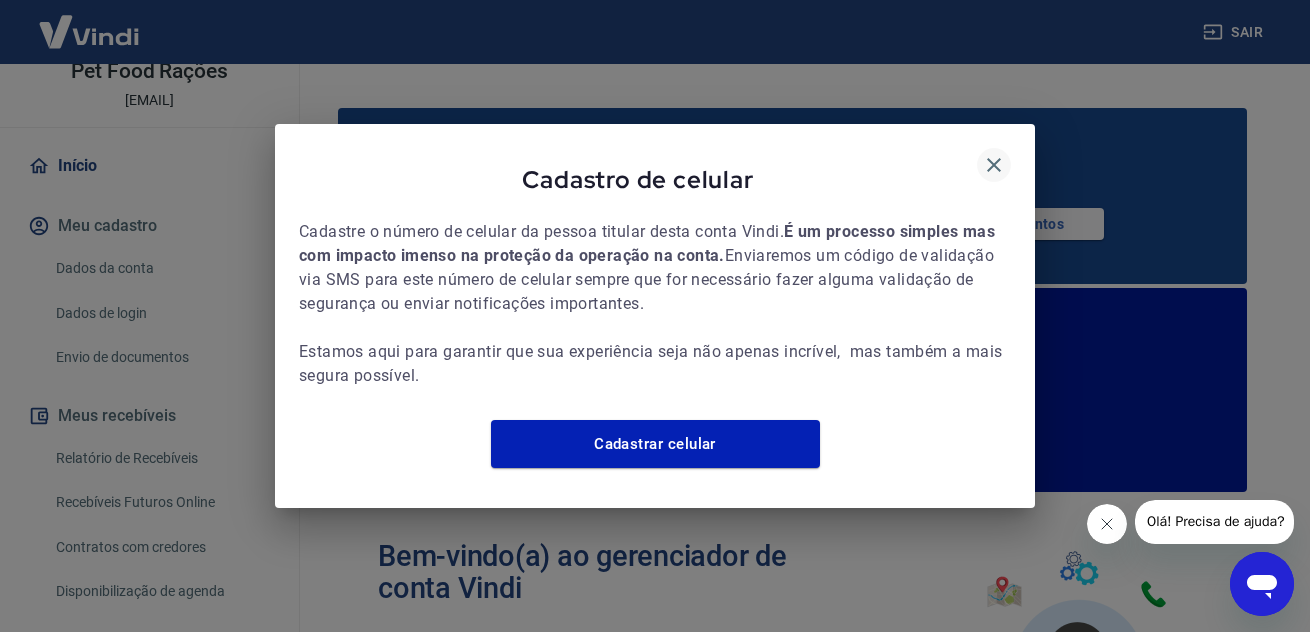 click 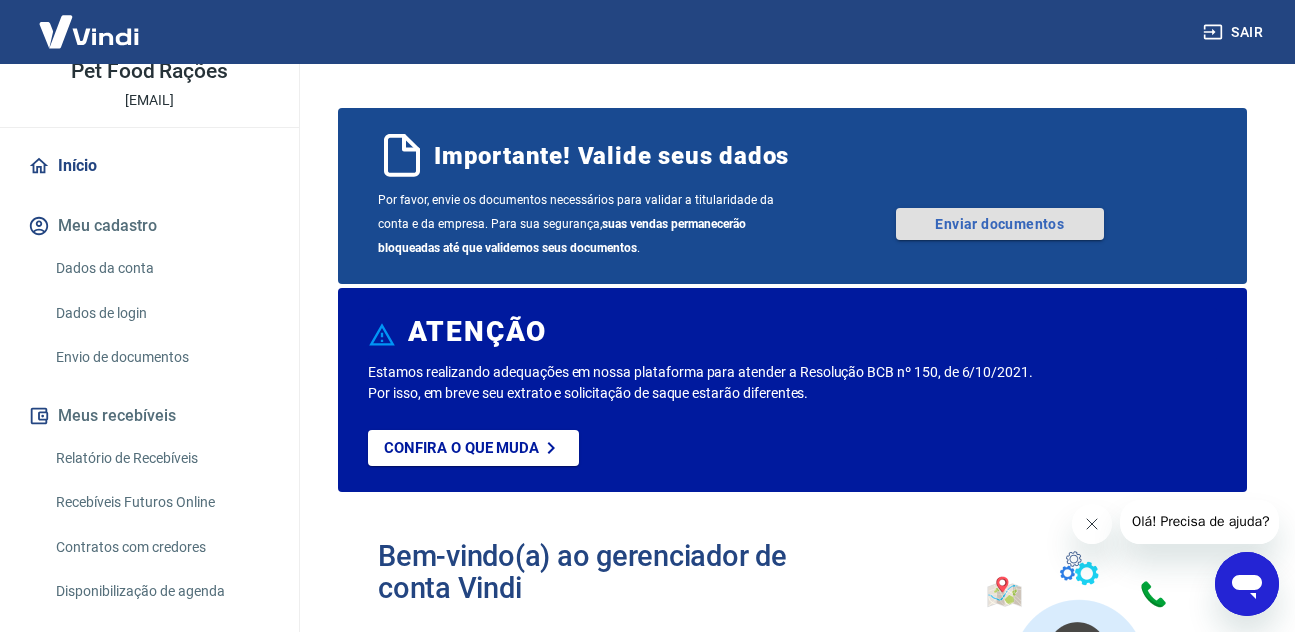 click on "Enviar documentos" at bounding box center (1000, 224) 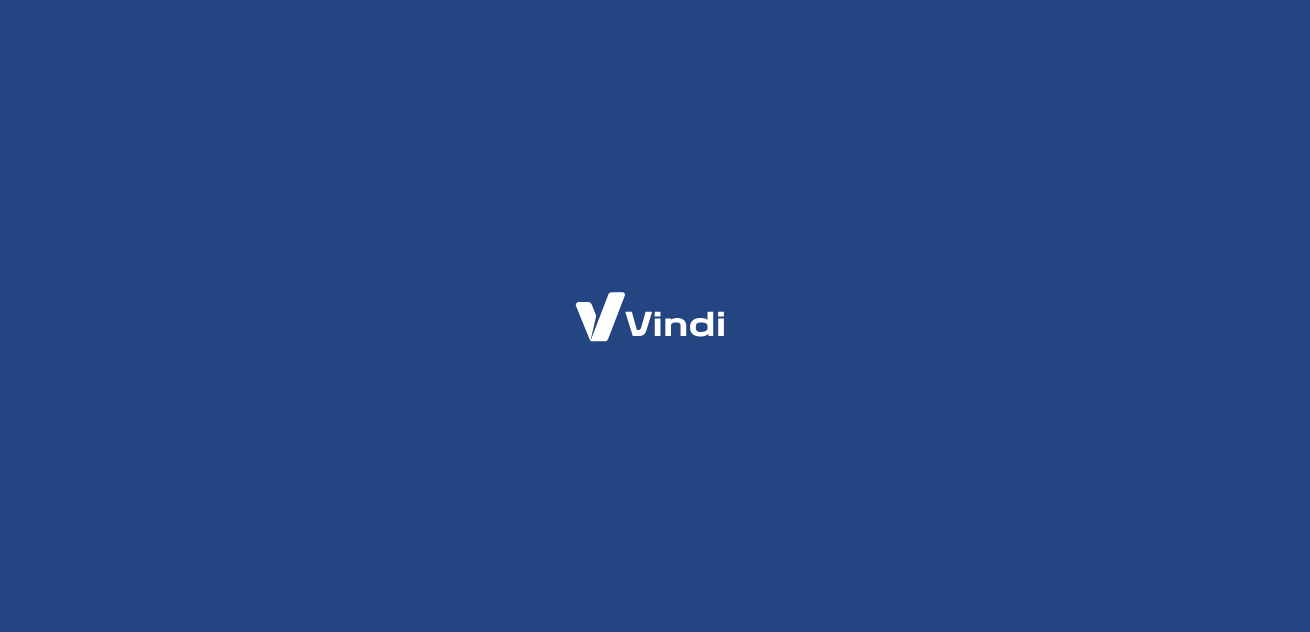 scroll, scrollTop: 0, scrollLeft: 0, axis: both 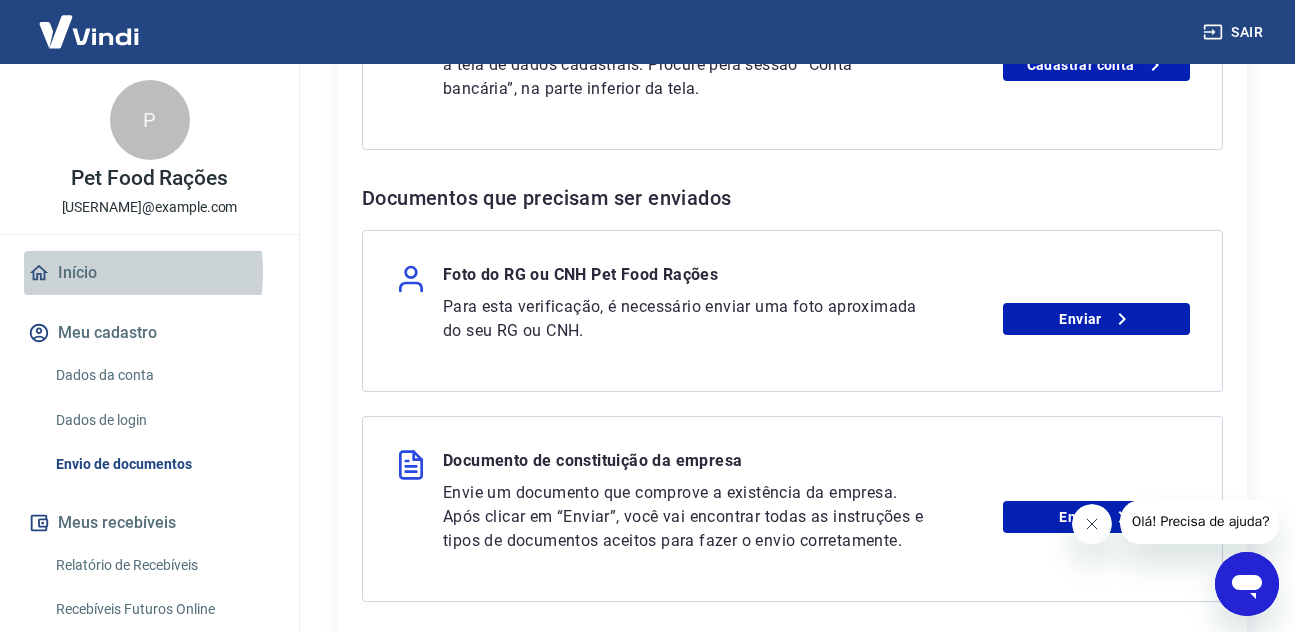 click on "Início" at bounding box center [149, 273] 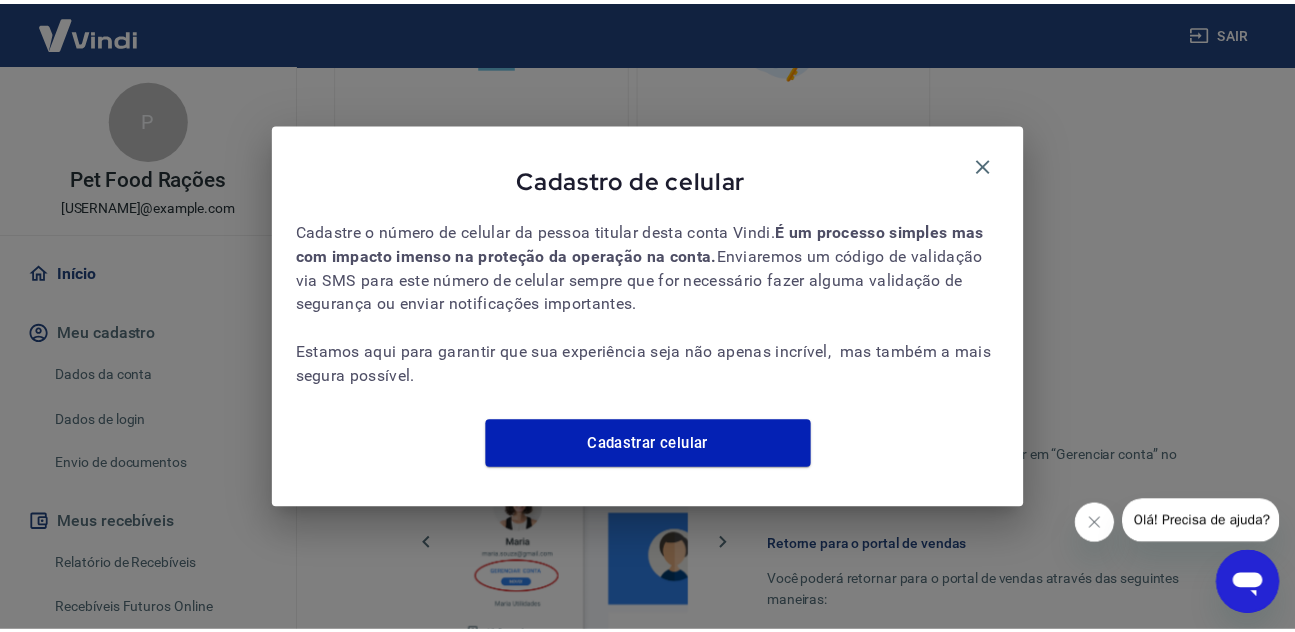 scroll, scrollTop: 940, scrollLeft: 0, axis: vertical 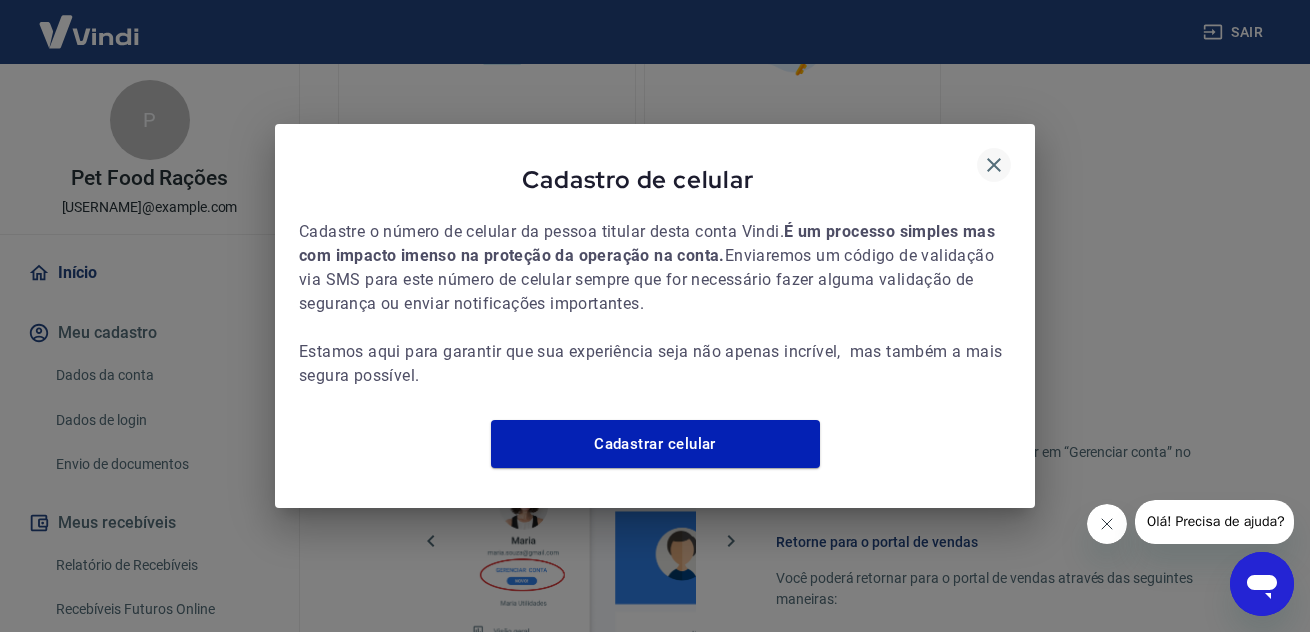 click 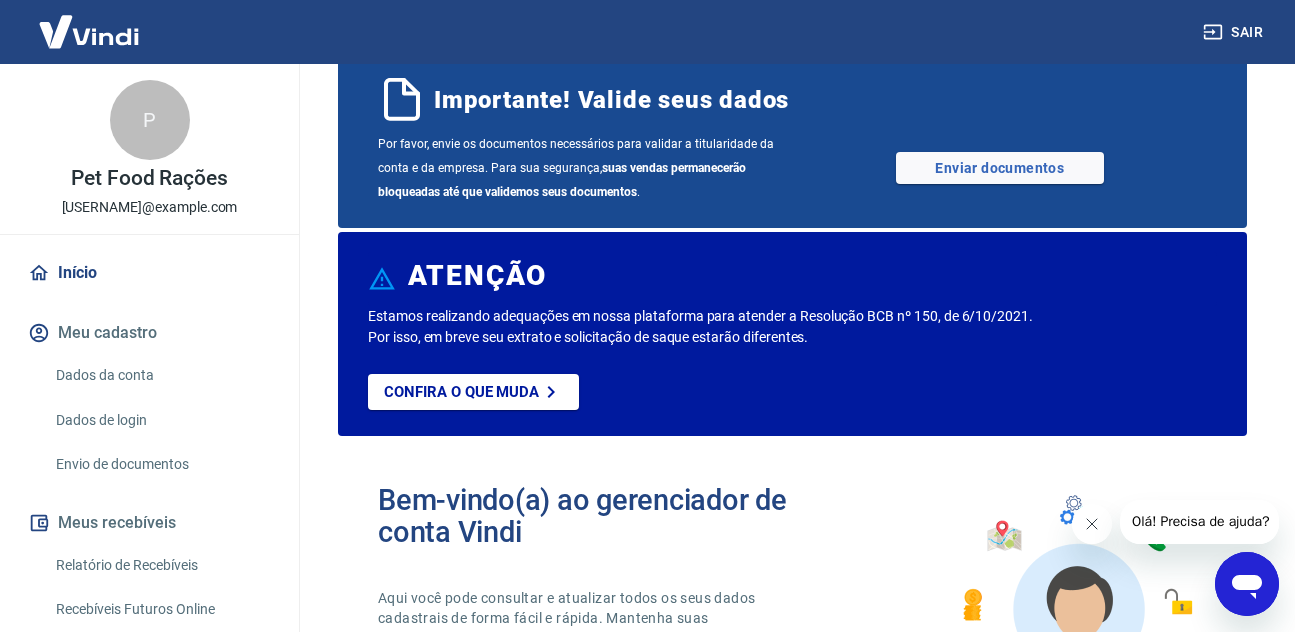 scroll, scrollTop: 0, scrollLeft: 0, axis: both 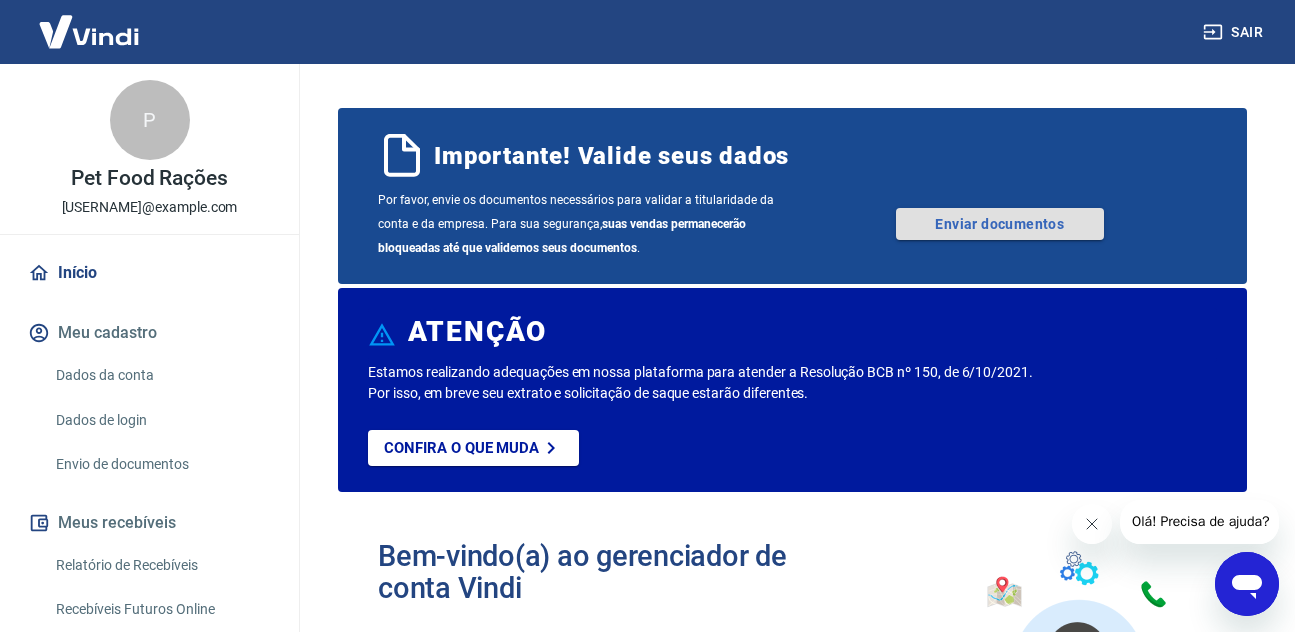 click on "Enviar documentos" at bounding box center [1000, 224] 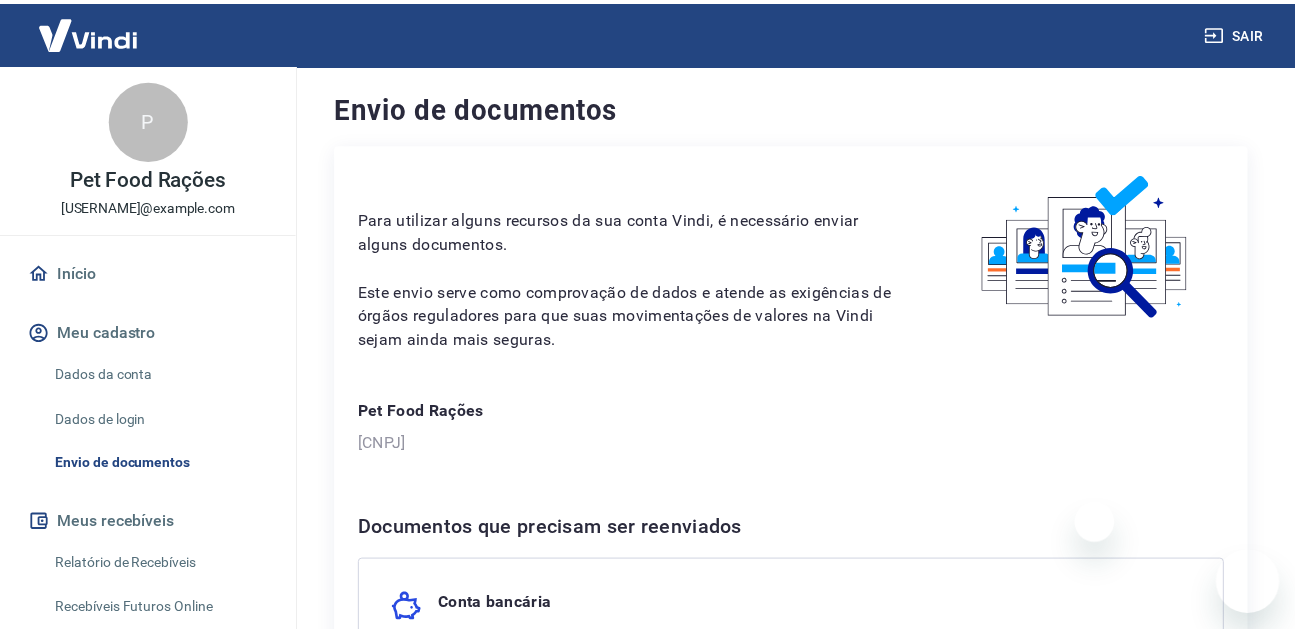 scroll, scrollTop: 0, scrollLeft: 0, axis: both 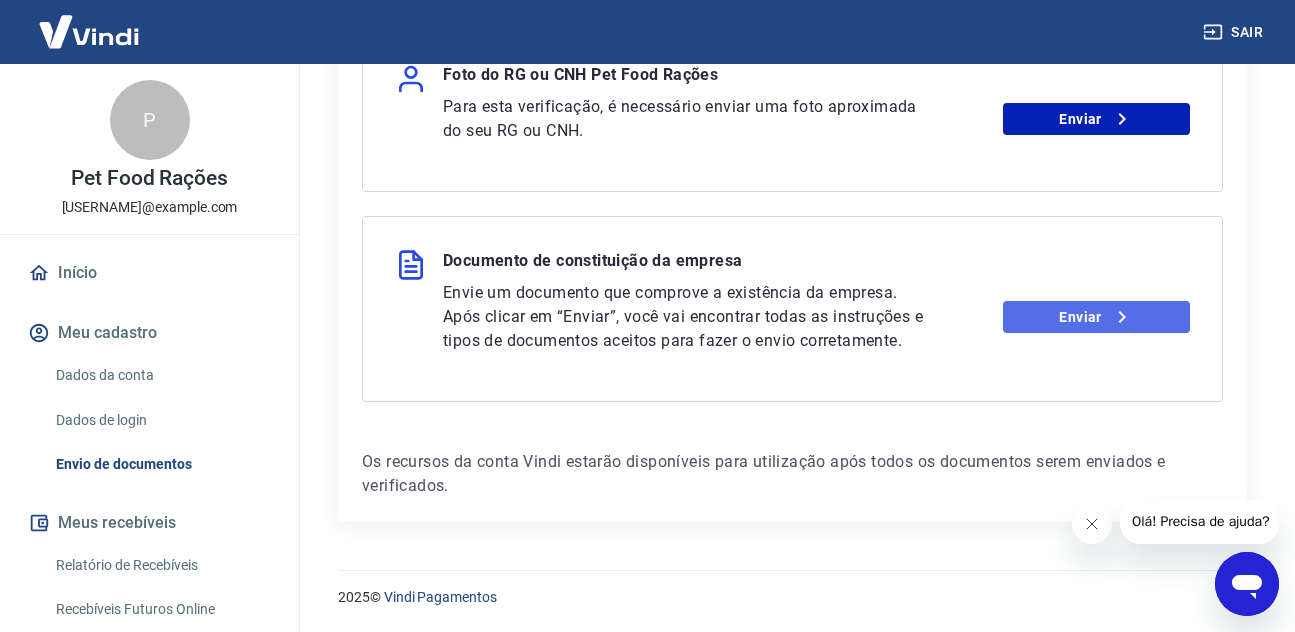 click 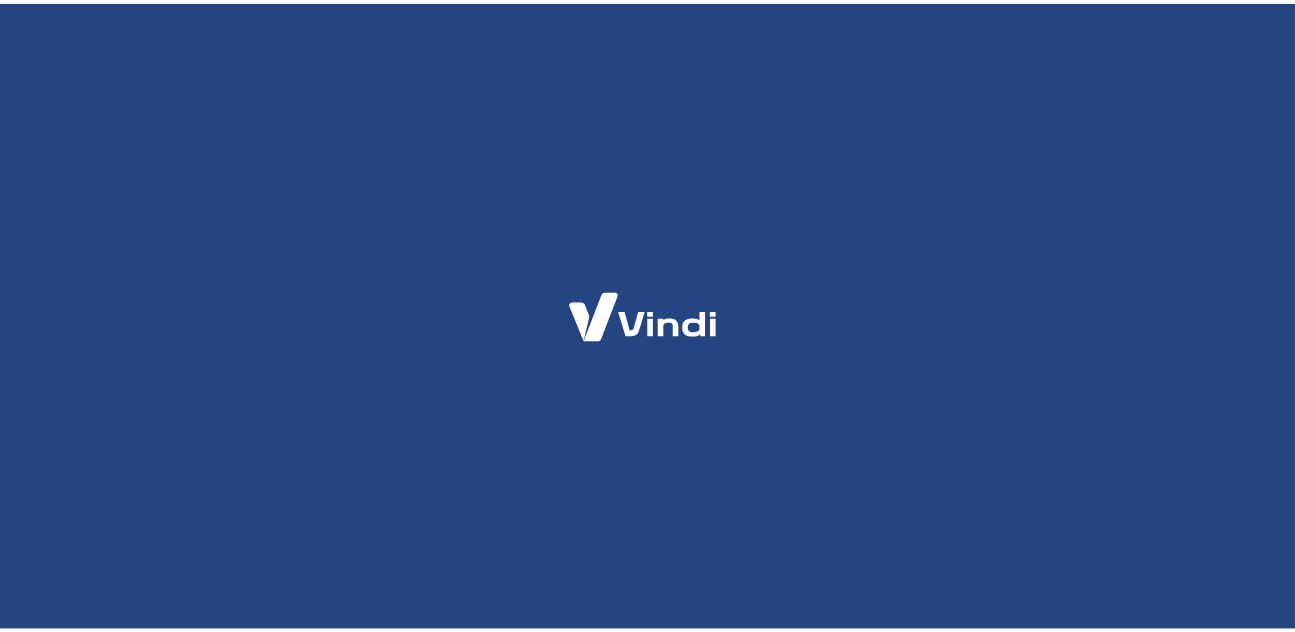 scroll, scrollTop: 0, scrollLeft: 0, axis: both 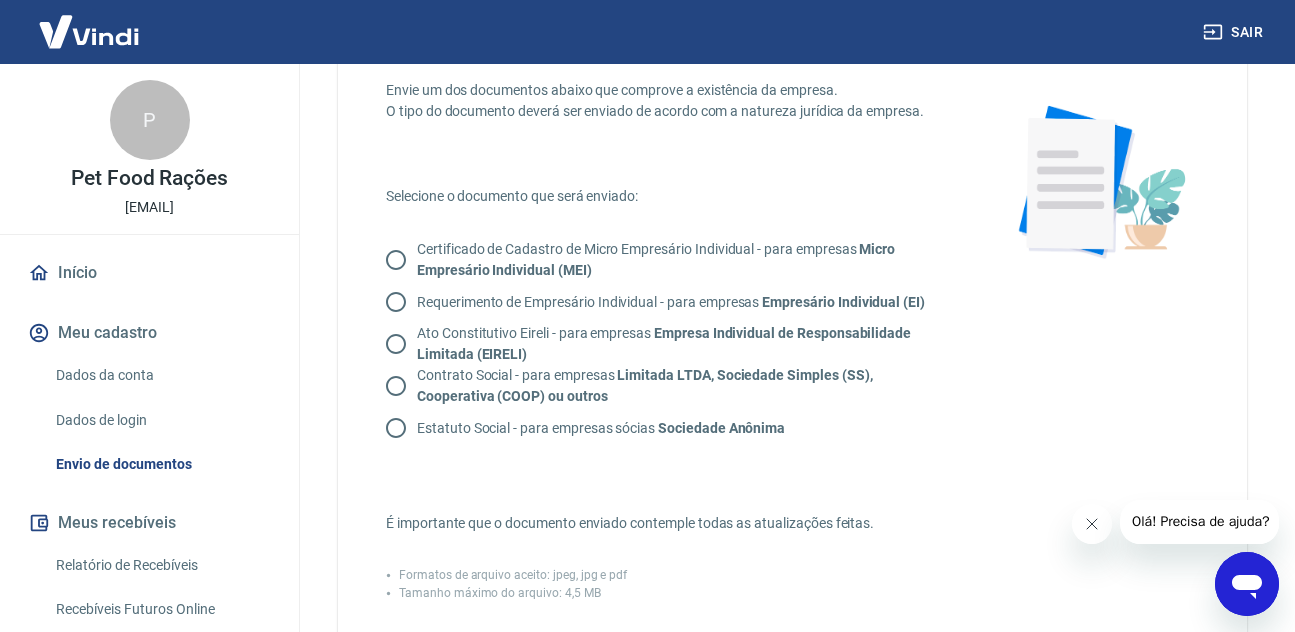 click on "Micro Empresário Individual (MEI)" at bounding box center (656, 259) 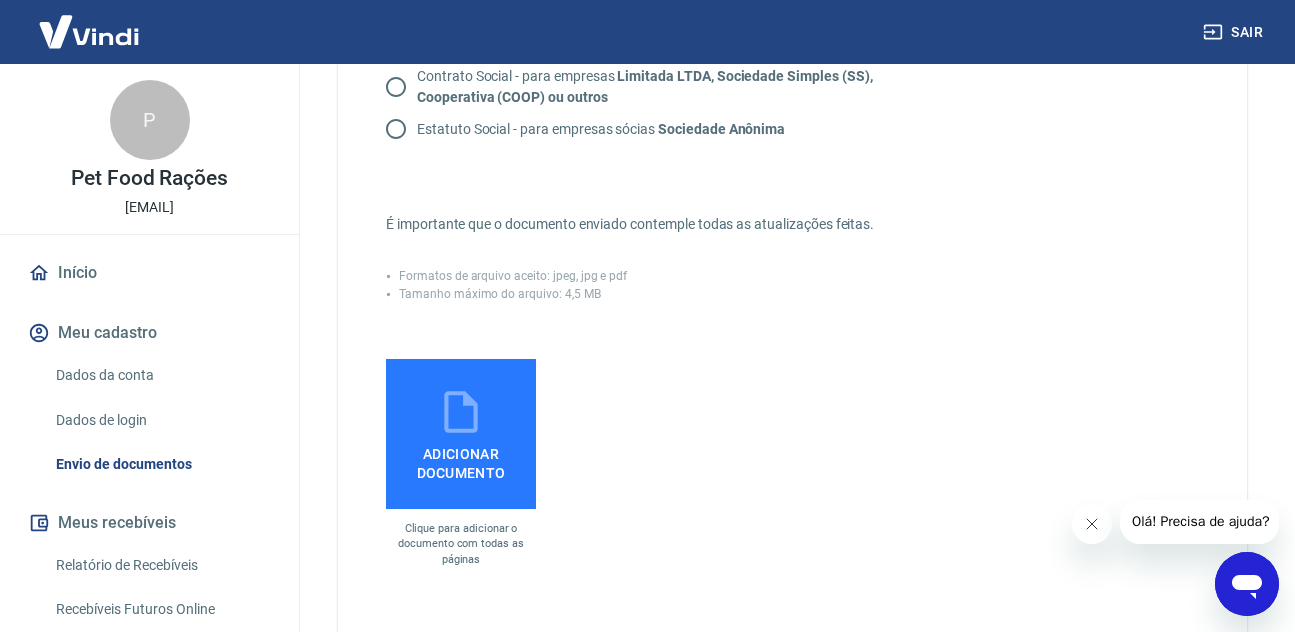 scroll, scrollTop: 400, scrollLeft: 0, axis: vertical 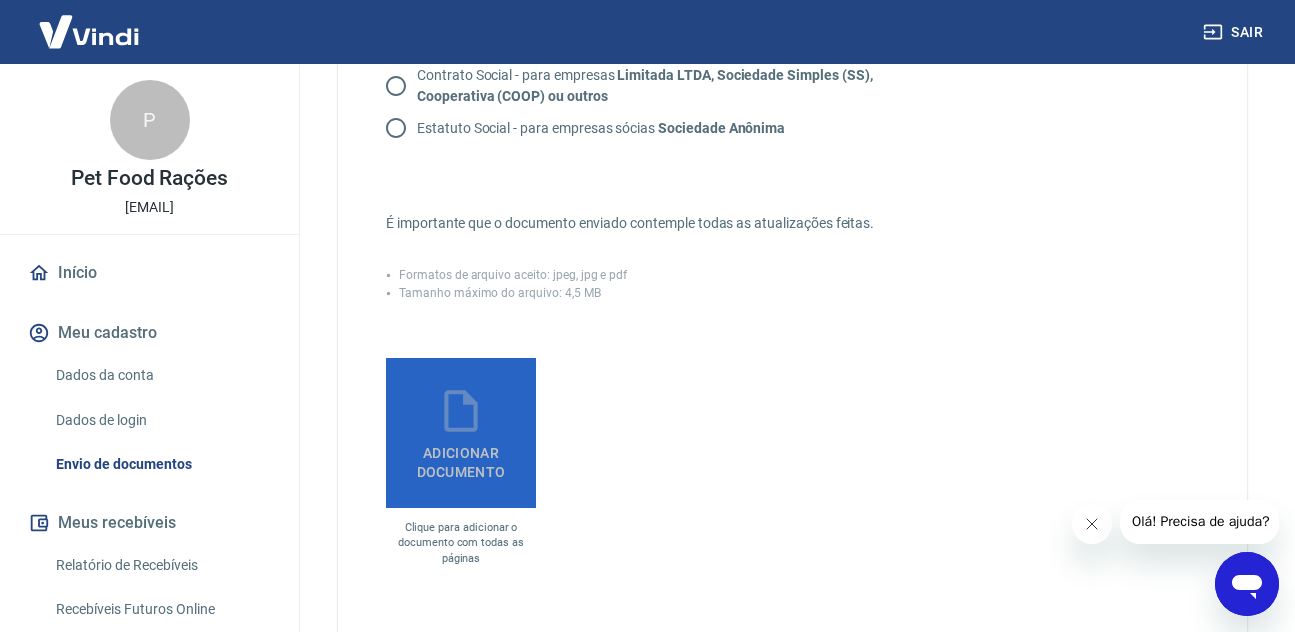 click 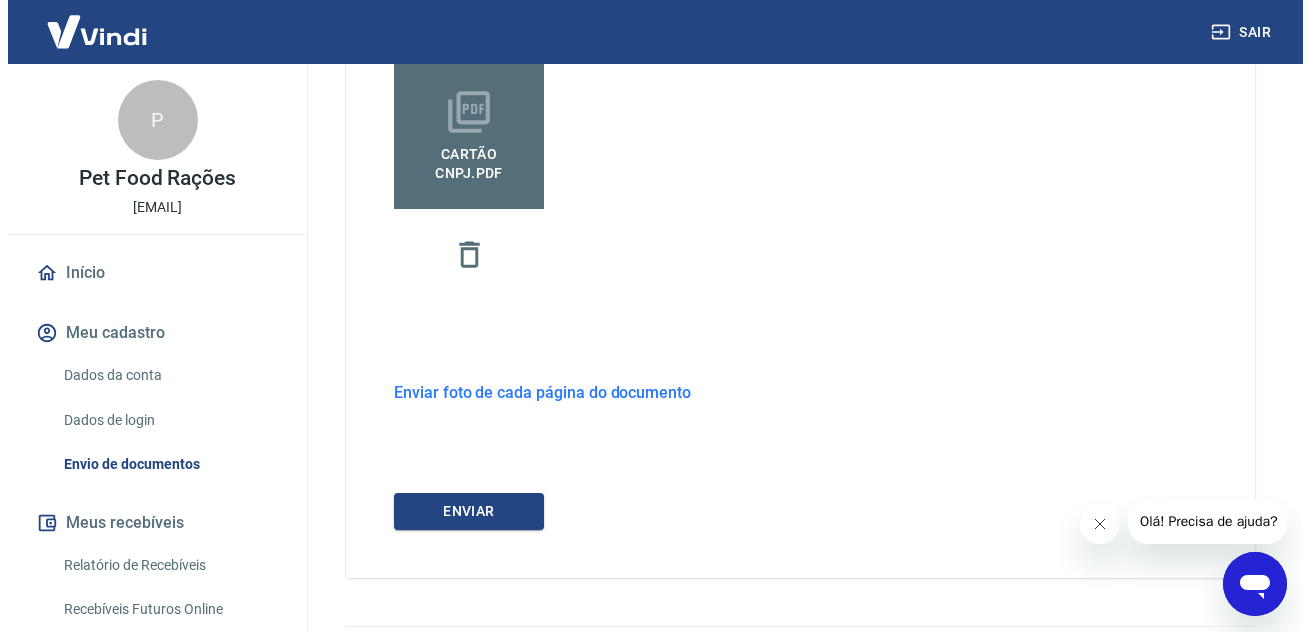 scroll, scrollTop: 700, scrollLeft: 0, axis: vertical 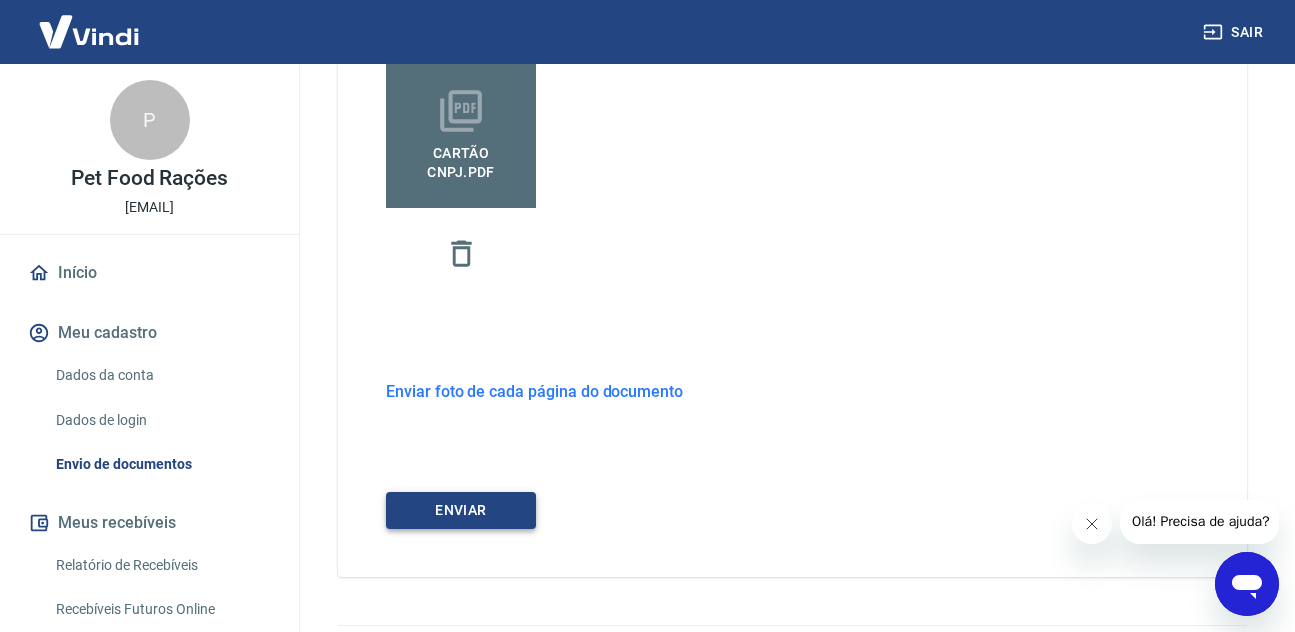 click on "ENVIAR" at bounding box center [461, 510] 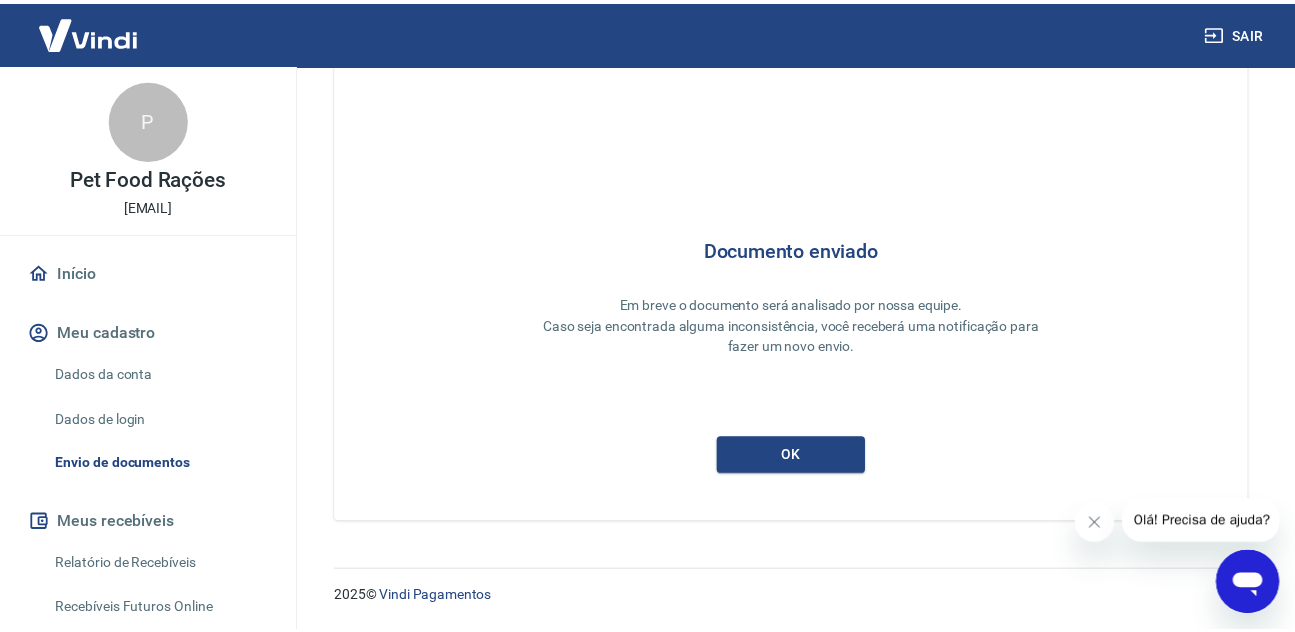 scroll, scrollTop: 7, scrollLeft: 0, axis: vertical 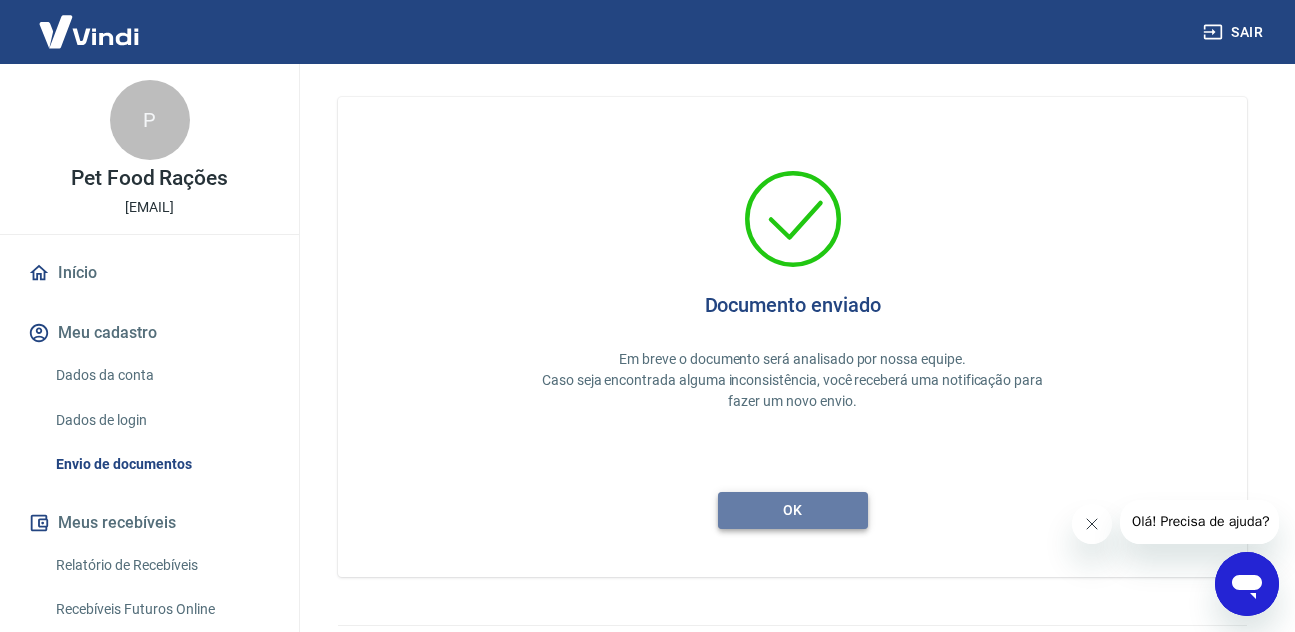 click on "ok" at bounding box center (793, 510) 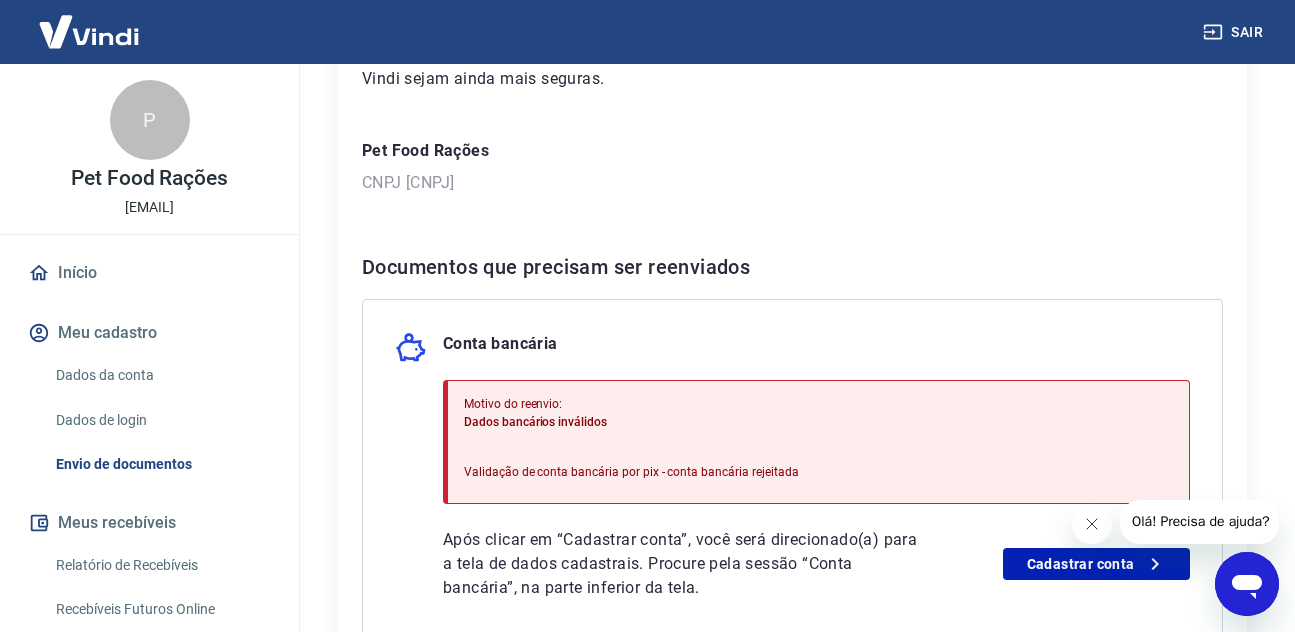 scroll, scrollTop: 400, scrollLeft: 0, axis: vertical 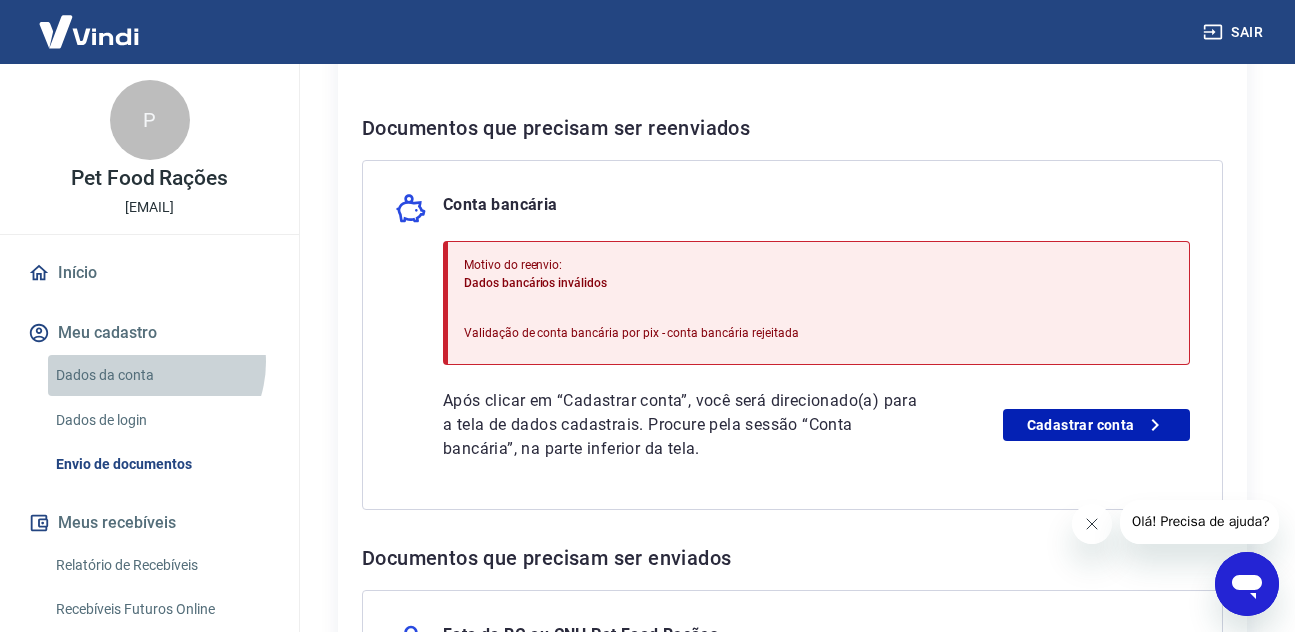 click on "Dados da conta" at bounding box center (161, 375) 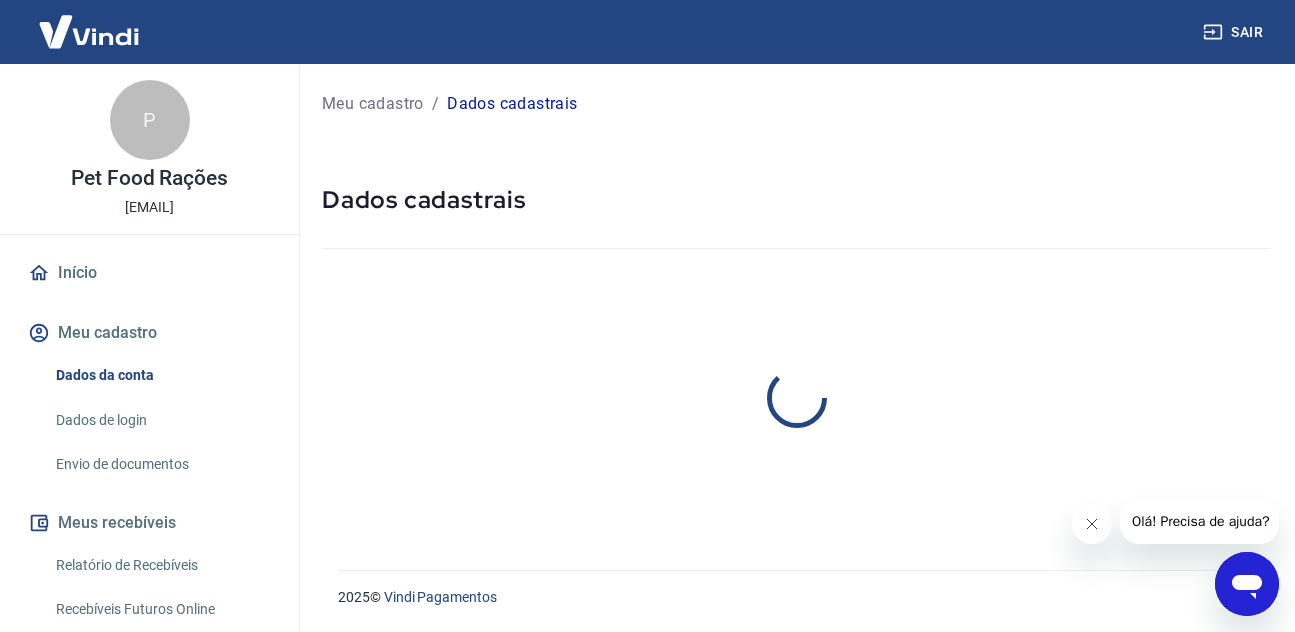 select on "SP" 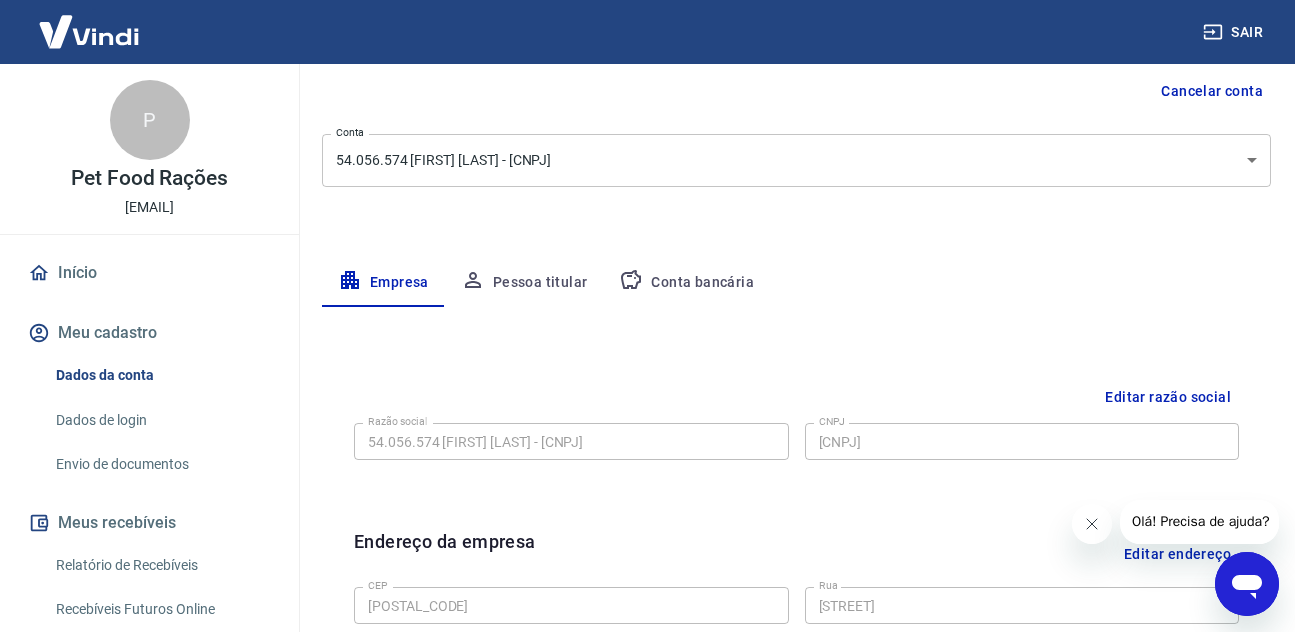 click on "Pessoa titular" at bounding box center (524, 283) 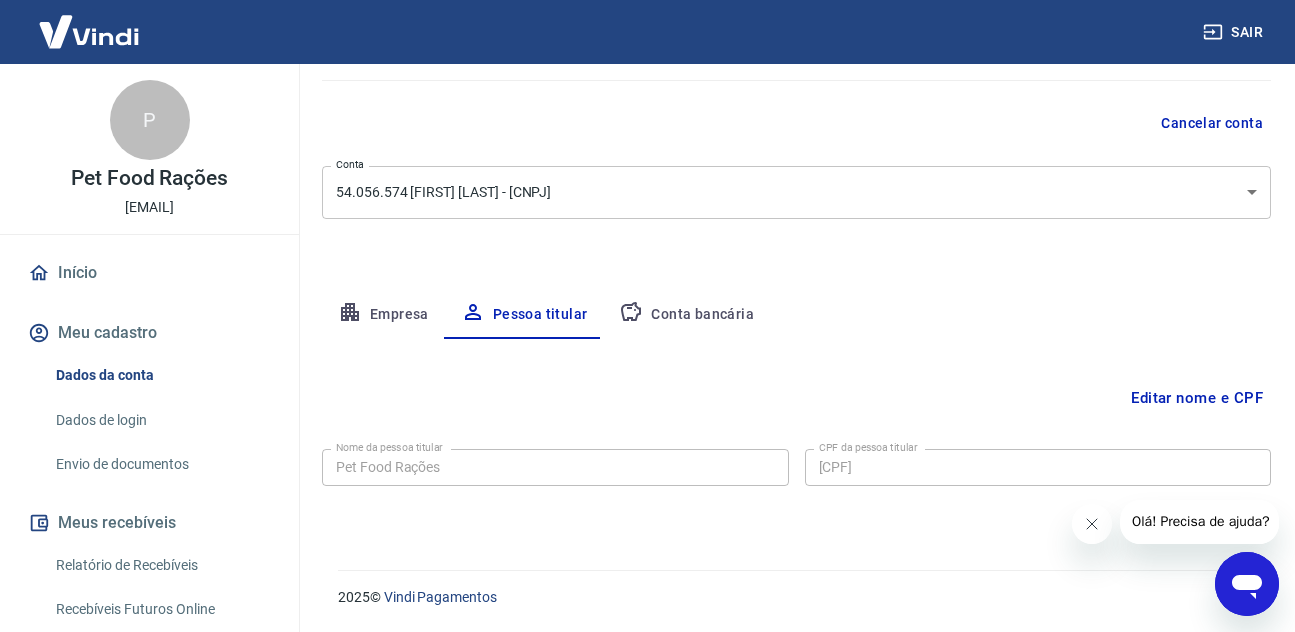 click 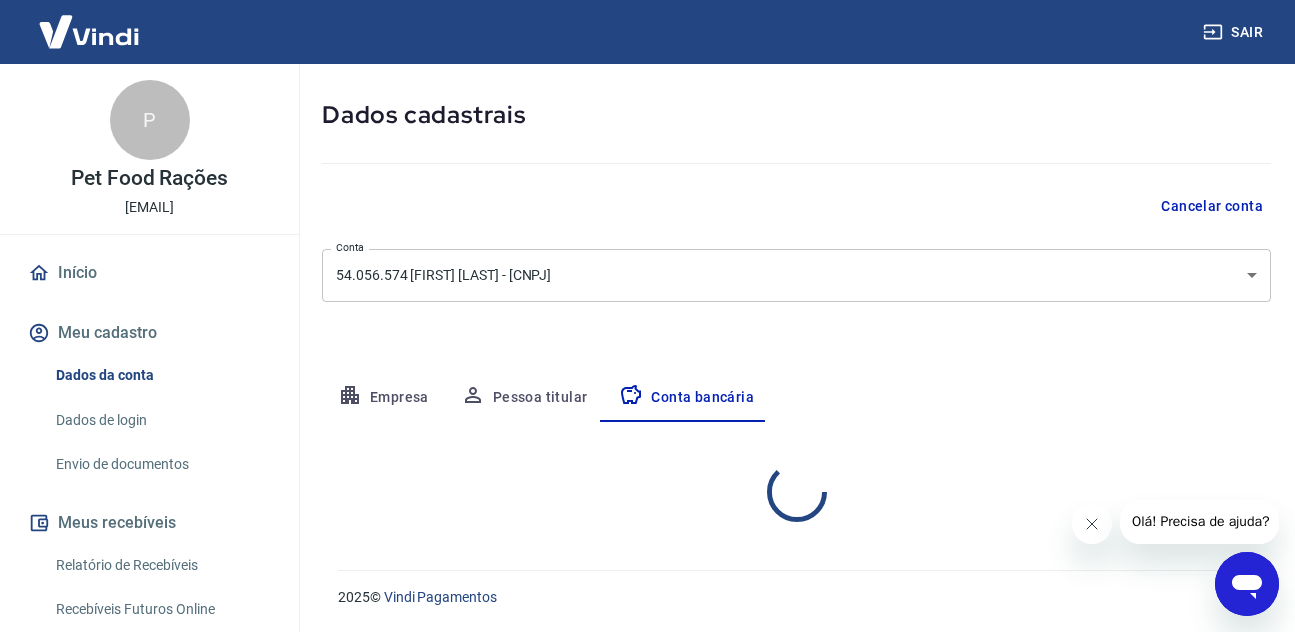select on "1" 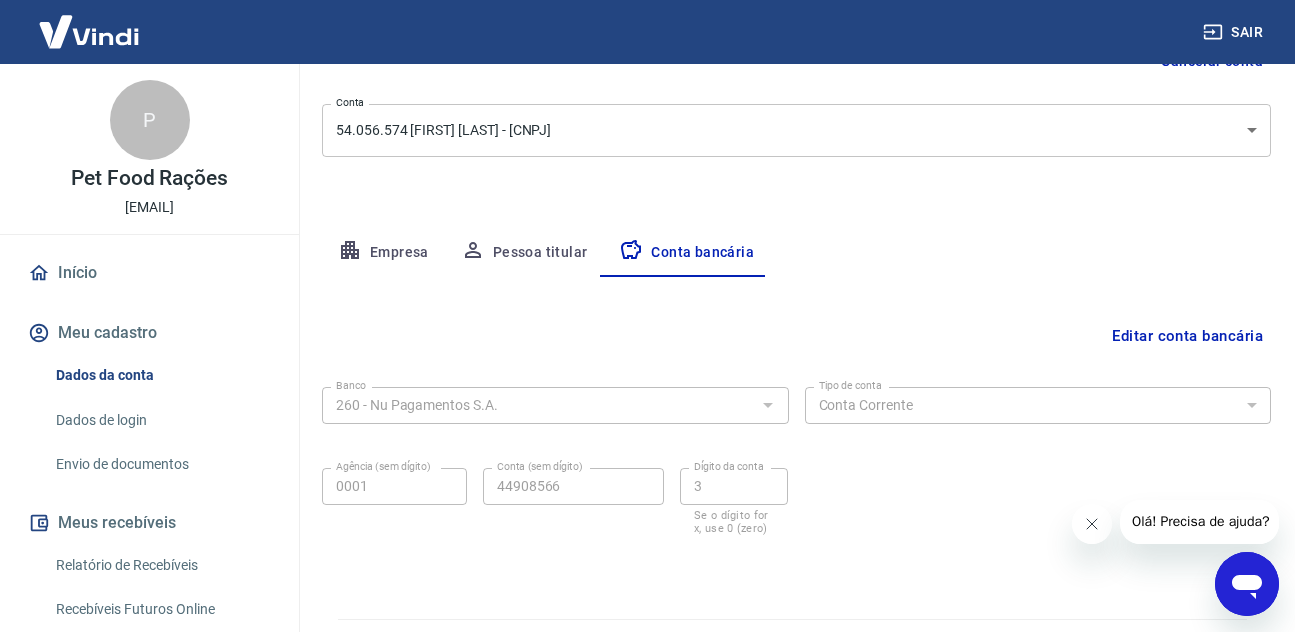 scroll, scrollTop: 279, scrollLeft: 0, axis: vertical 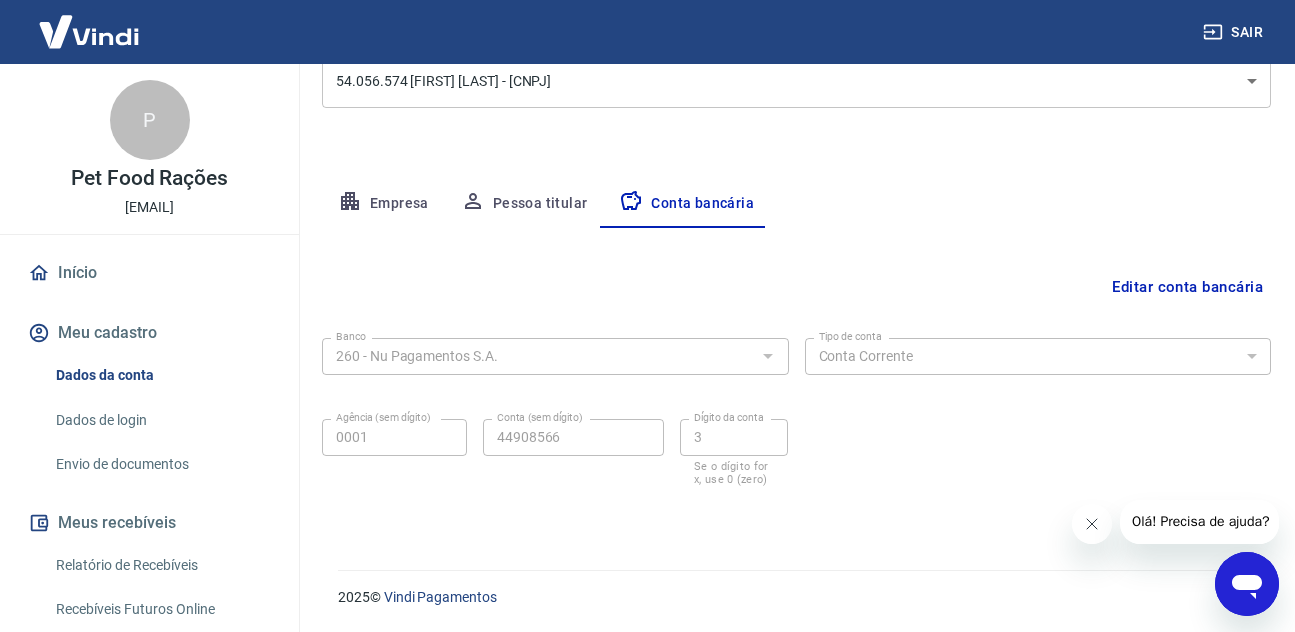 click on "Início" at bounding box center [149, 273] 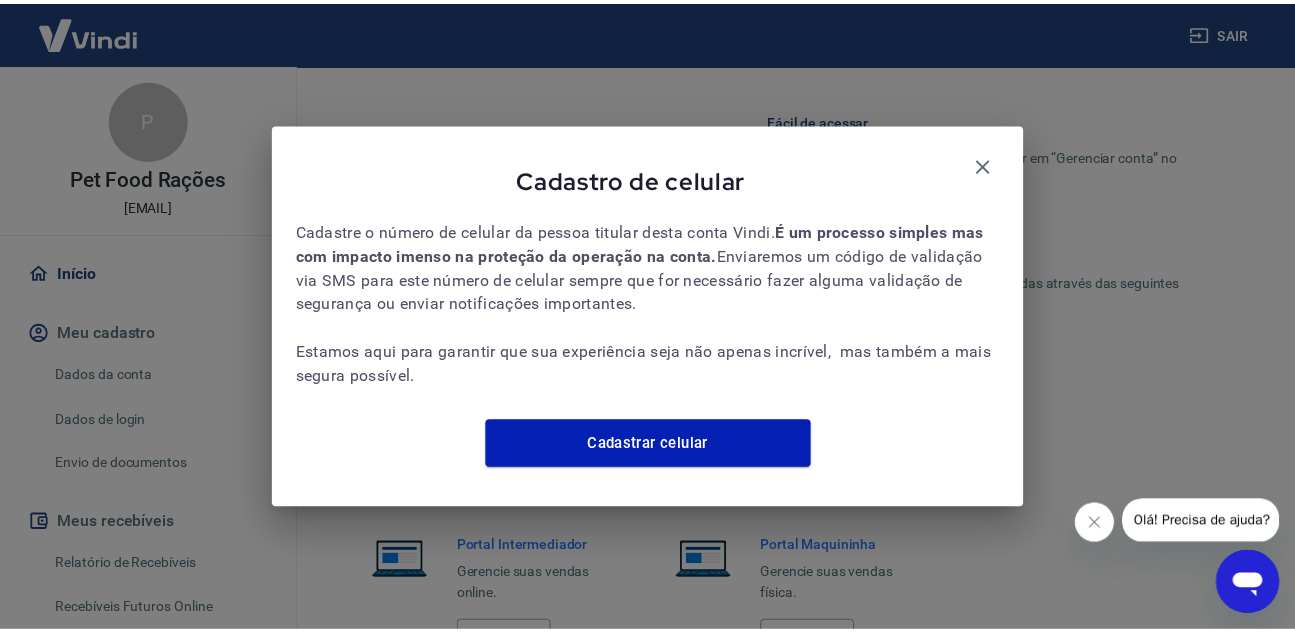 scroll, scrollTop: 1239, scrollLeft: 0, axis: vertical 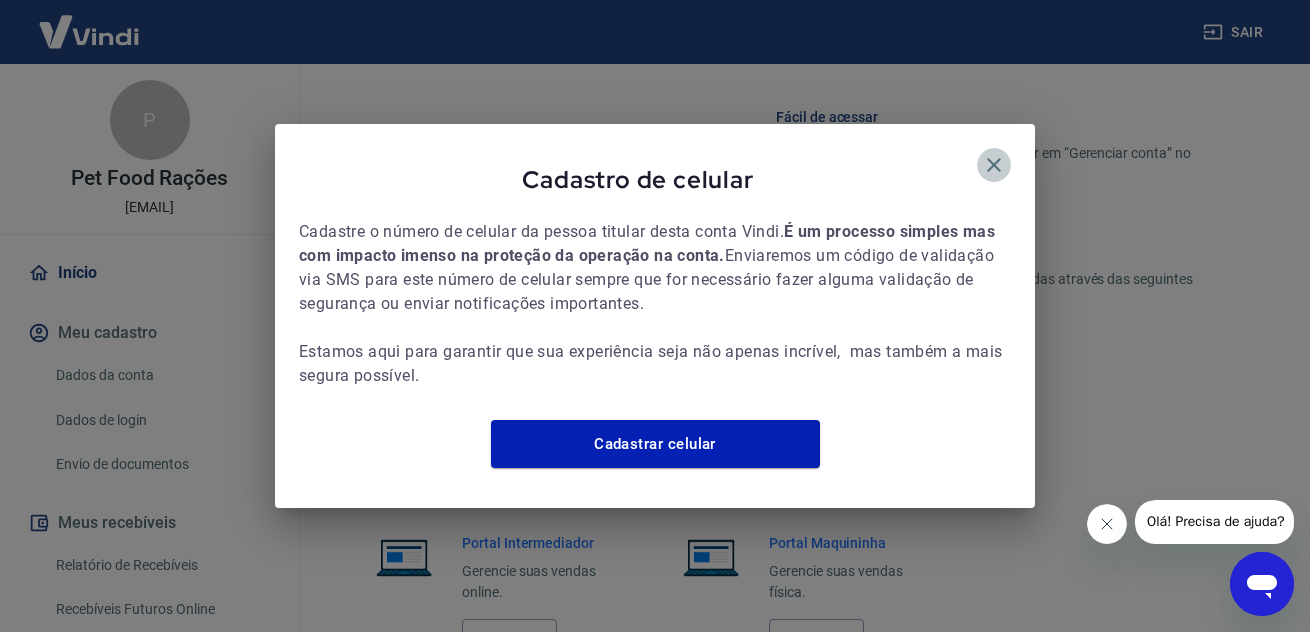 click 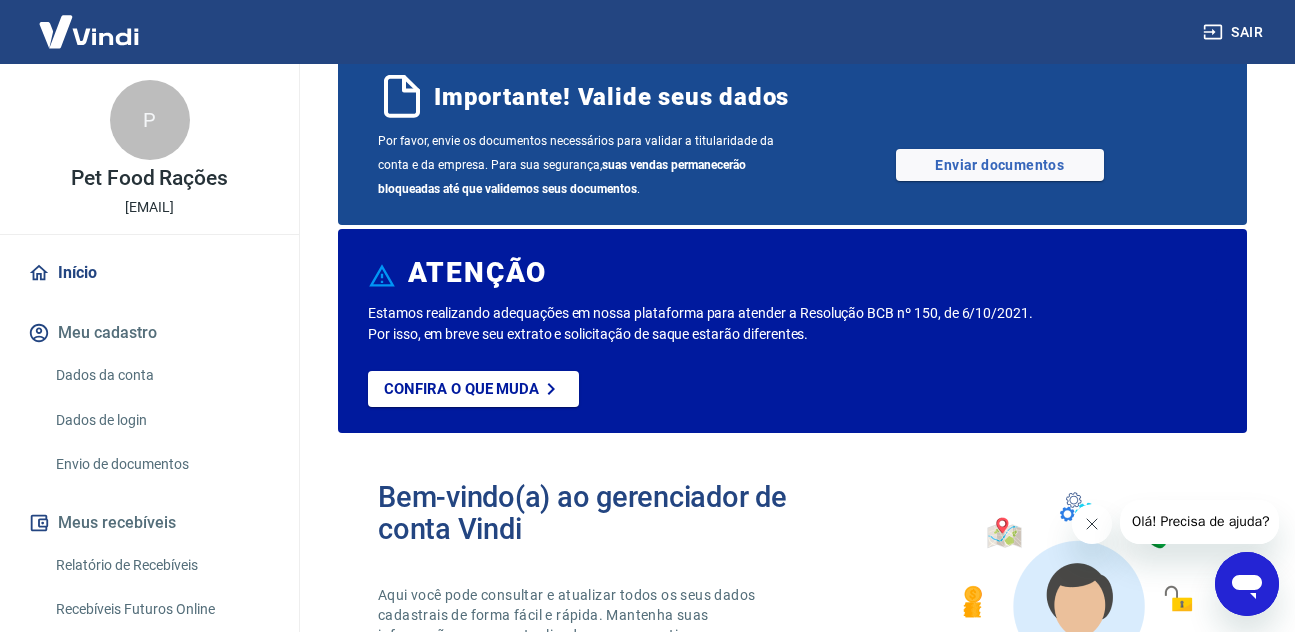 scroll, scrollTop: 0, scrollLeft: 0, axis: both 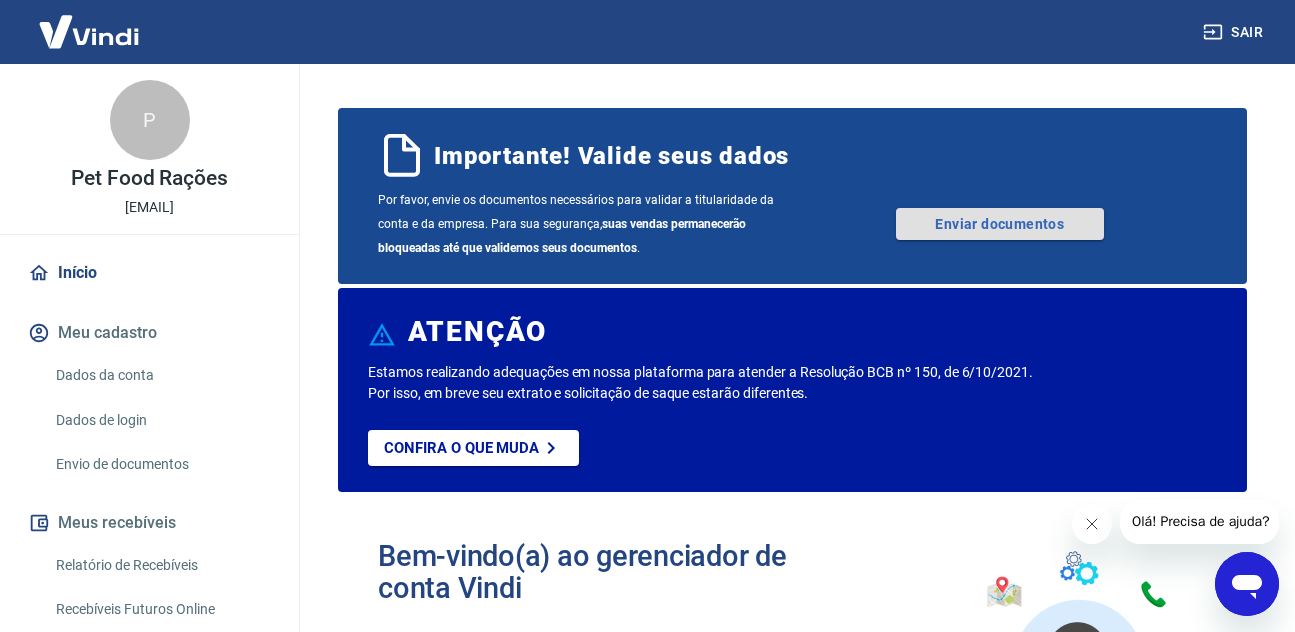 click on "Enviar documentos" at bounding box center (1000, 224) 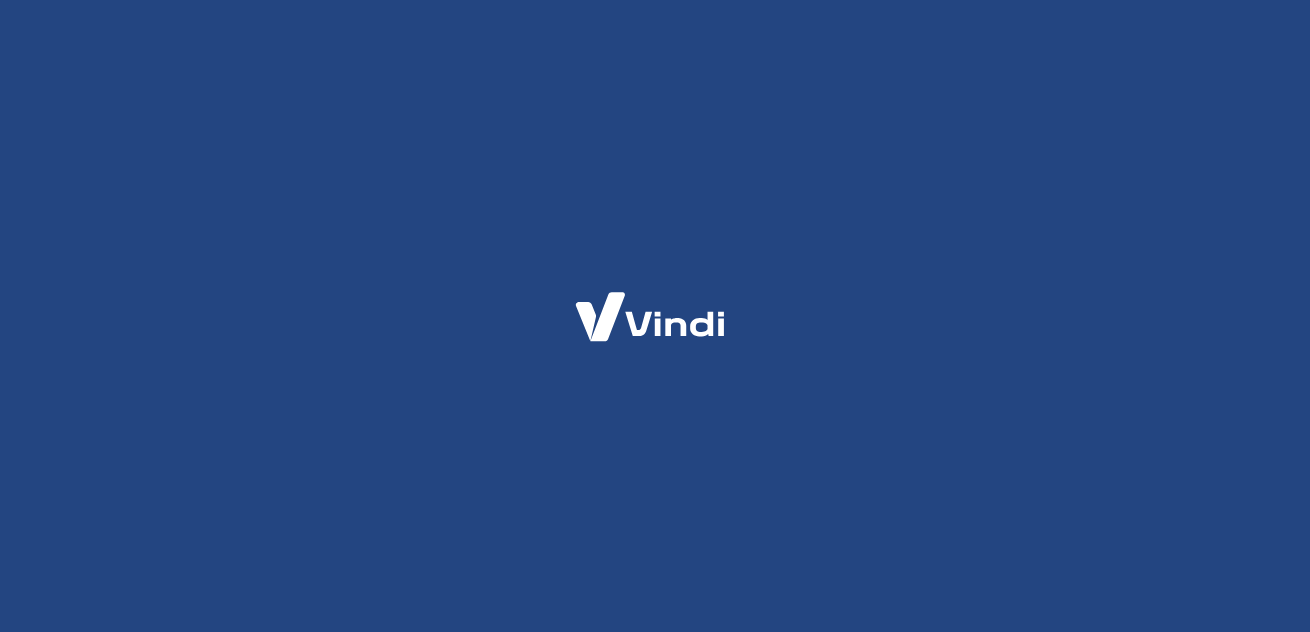 scroll, scrollTop: 0, scrollLeft: 0, axis: both 